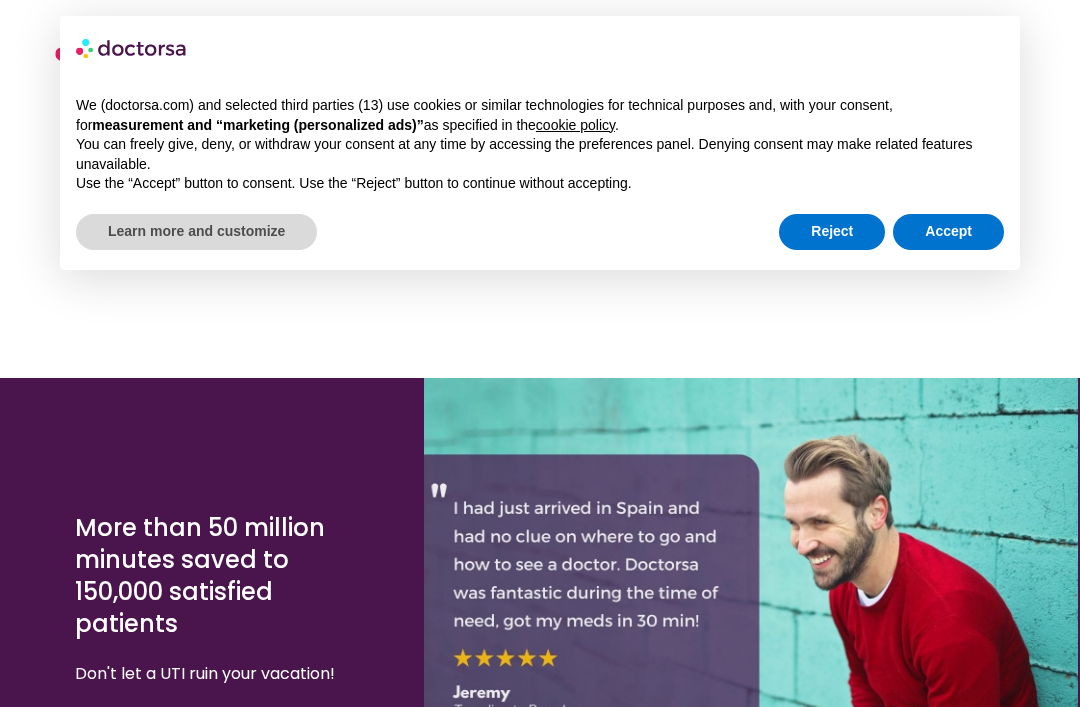 scroll, scrollTop: 3863, scrollLeft: 0, axis: vertical 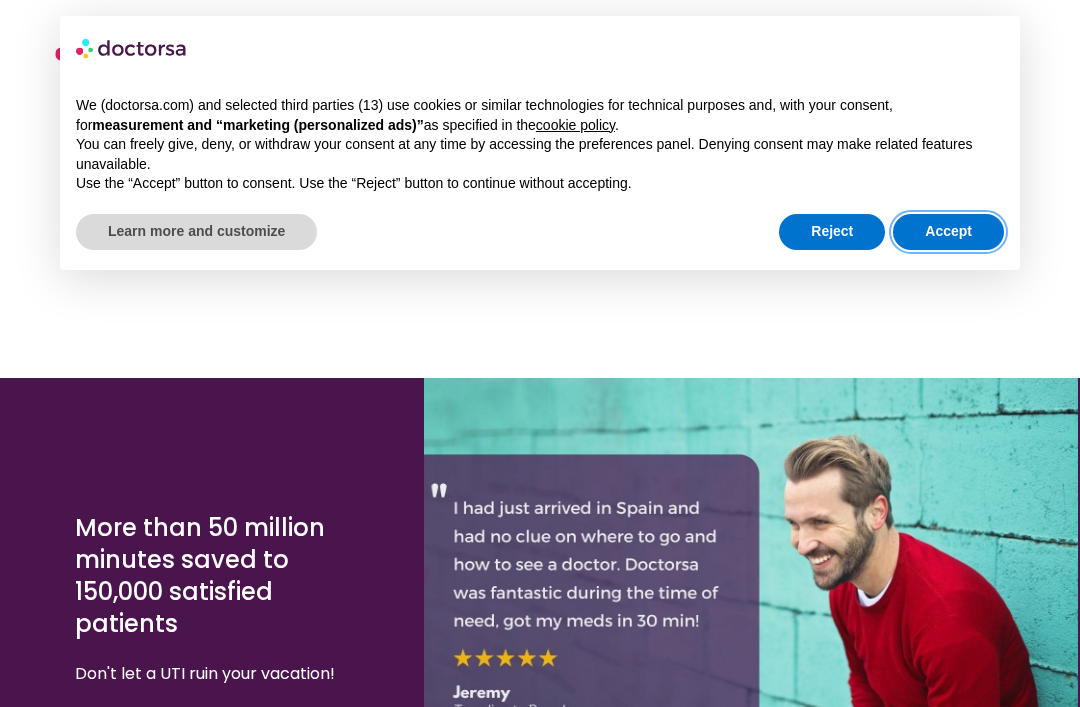 click on "Accept" at bounding box center [948, 232] 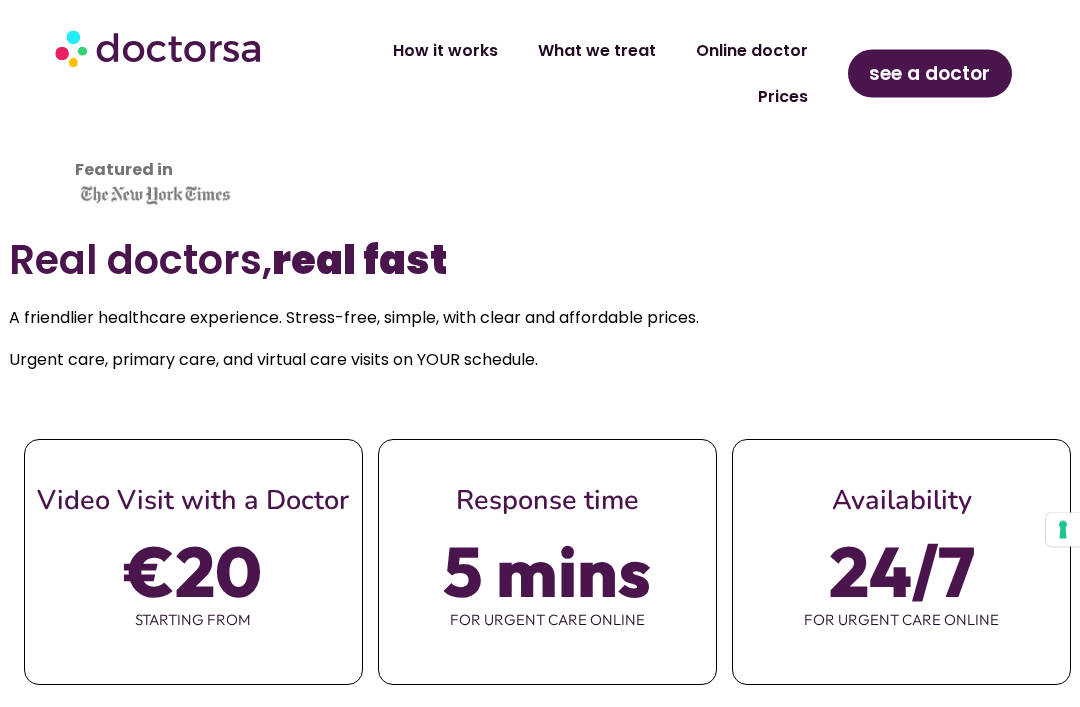 scroll, scrollTop: 822, scrollLeft: 0, axis: vertical 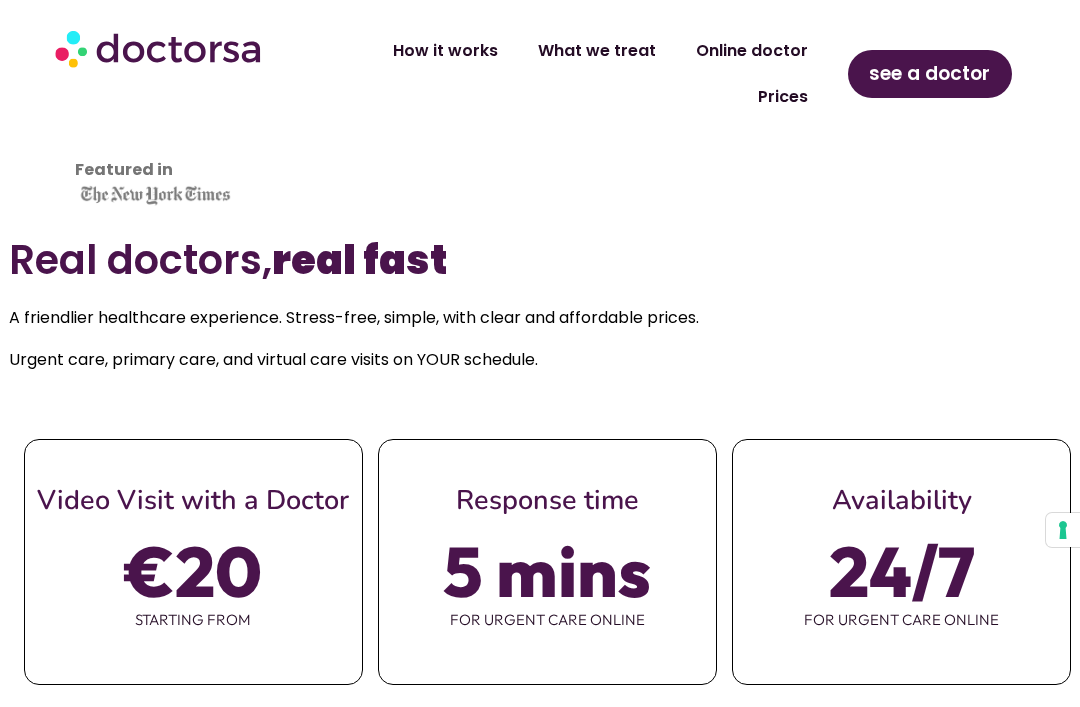 click on "see a doctor" at bounding box center [929, 74] 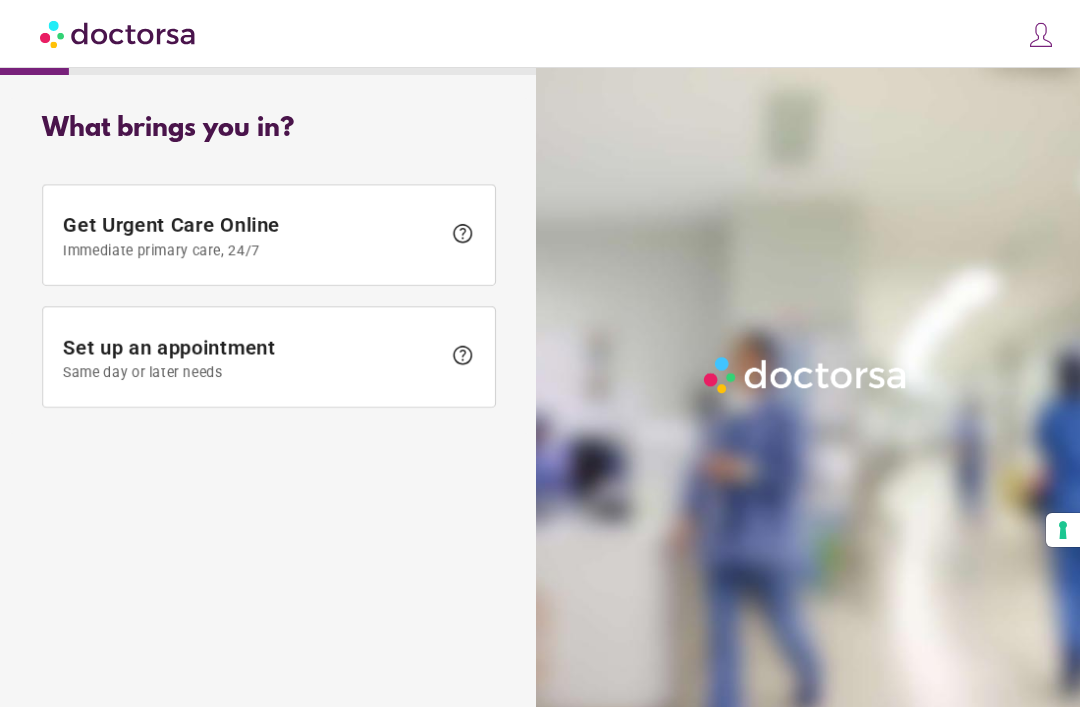 scroll, scrollTop: 0, scrollLeft: 0, axis: both 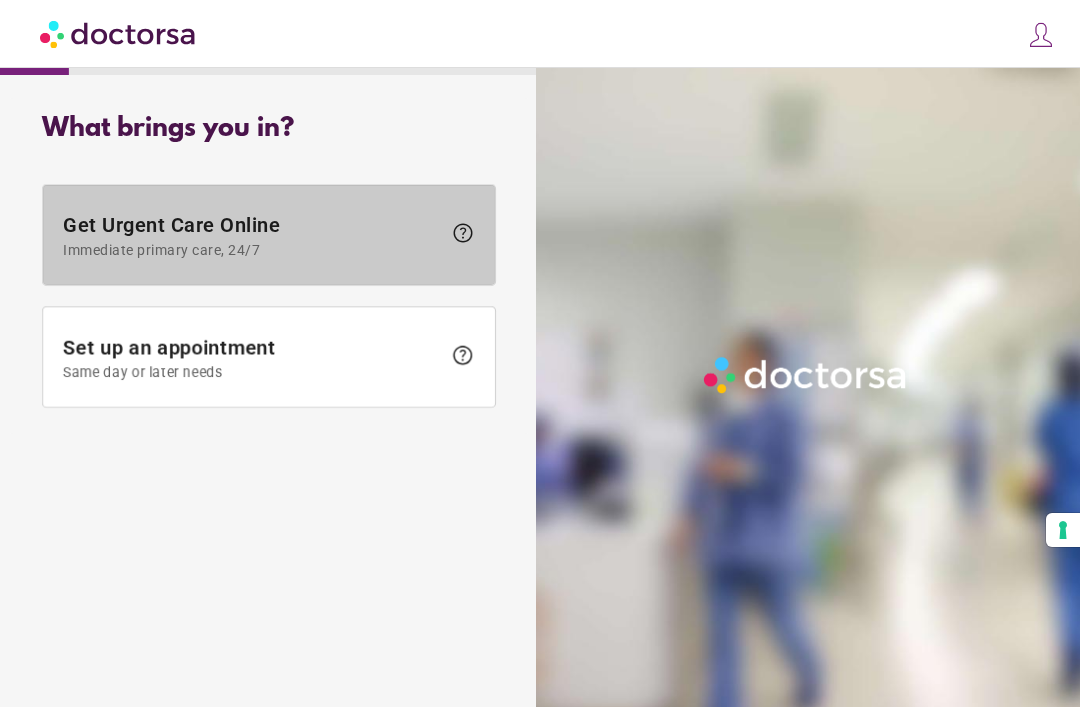 click on "help" at bounding box center (463, 233) 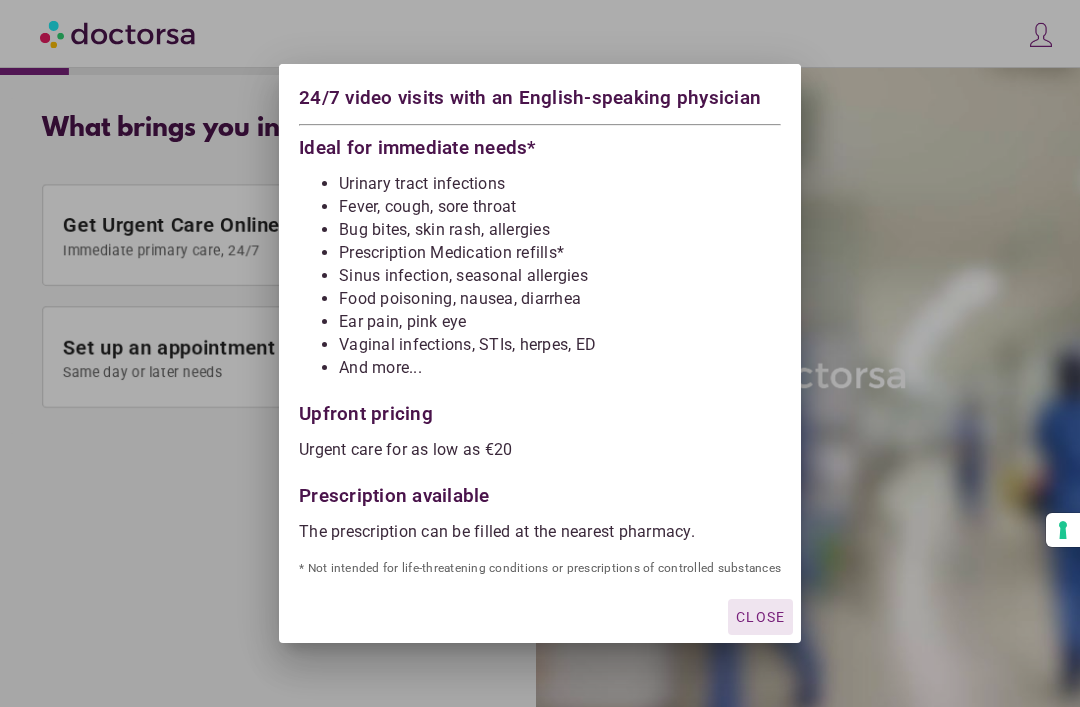 scroll, scrollTop: 18, scrollLeft: 0, axis: vertical 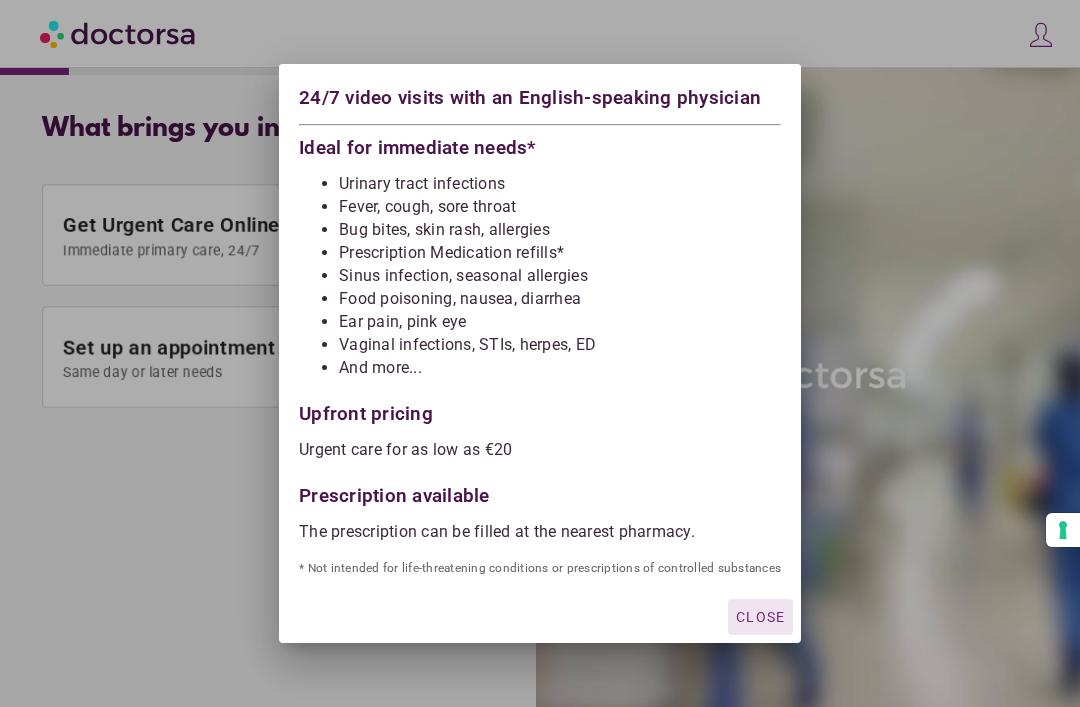 click on "Close" at bounding box center (760, 617) 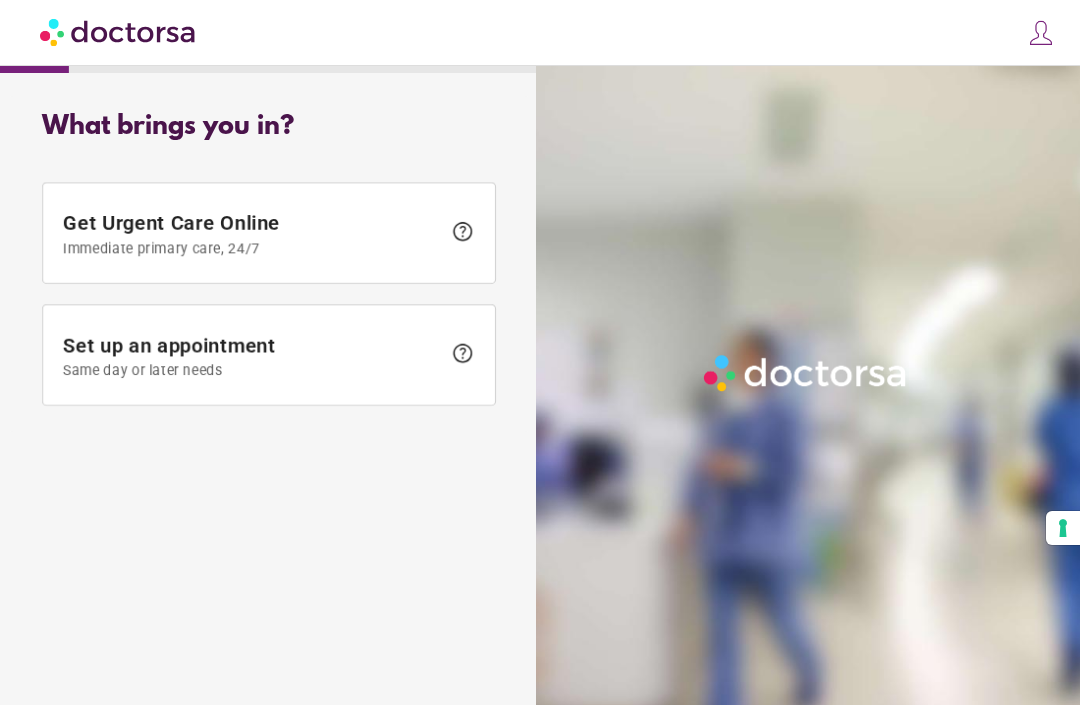scroll, scrollTop: 0, scrollLeft: 0, axis: both 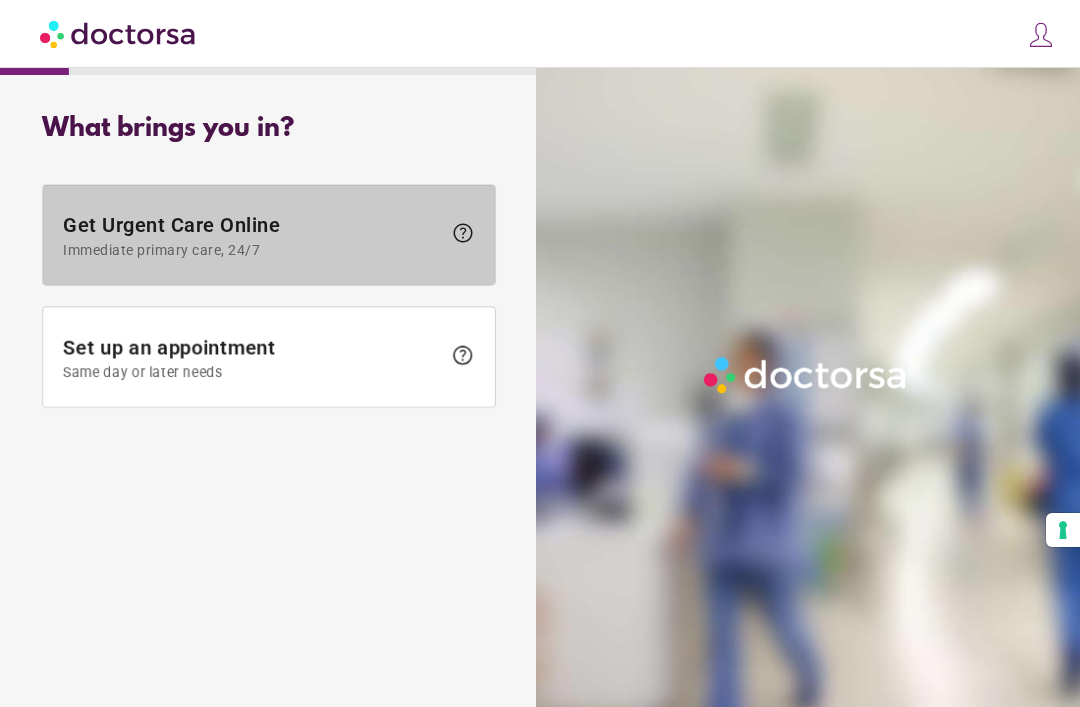 click on "Get Urgent Care Online
Immediate primary care, 24/7" at bounding box center [252, 235] 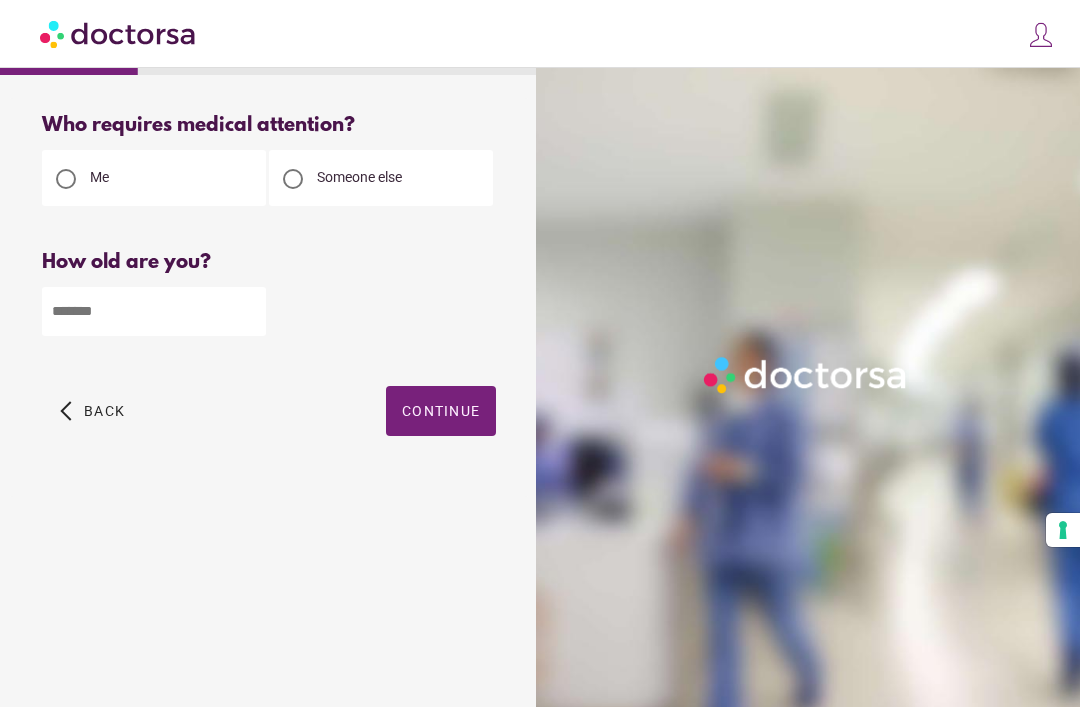 click at bounding box center [293, 179] 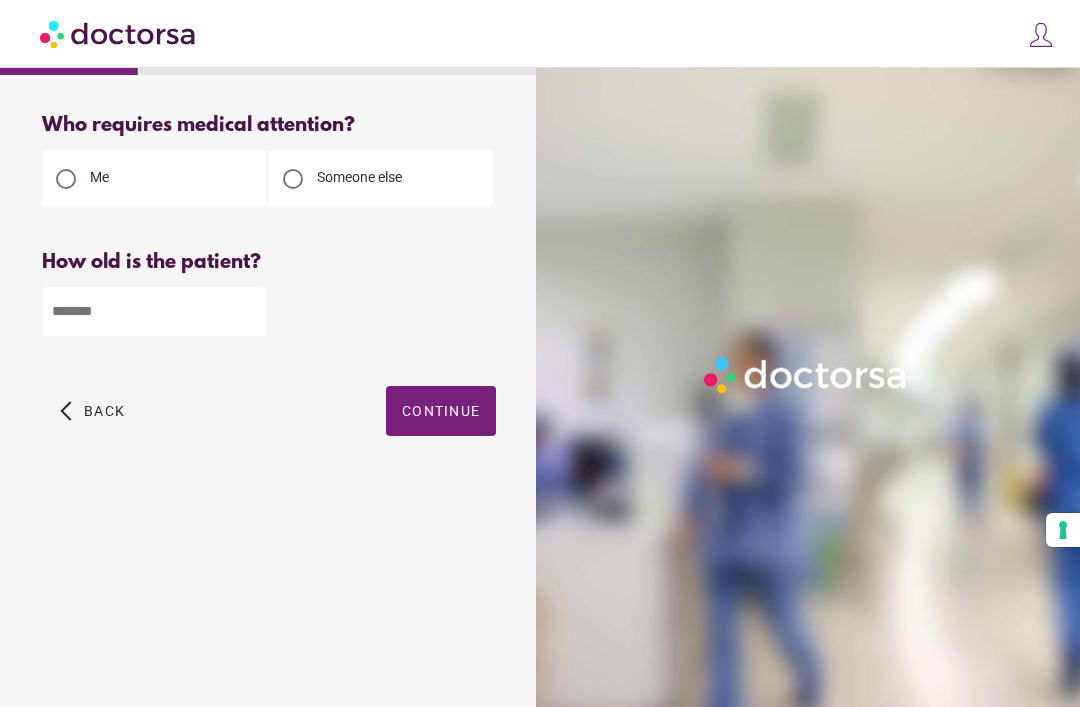 click at bounding box center [154, 311] 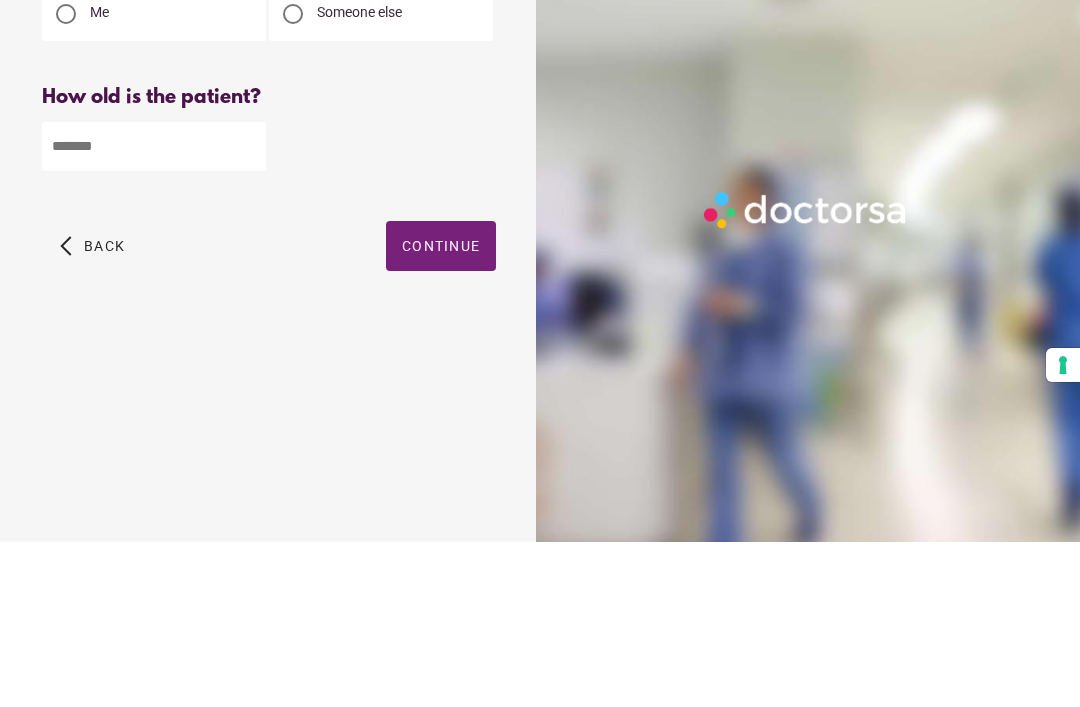type on "**" 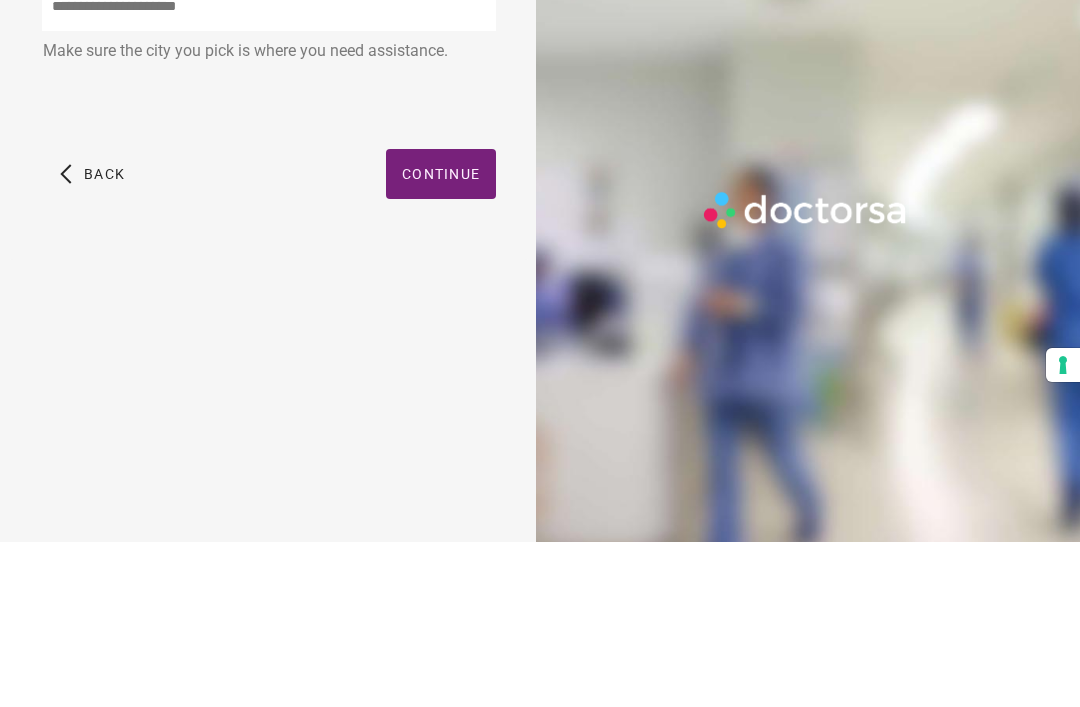 scroll, scrollTop: 64, scrollLeft: 0, axis: vertical 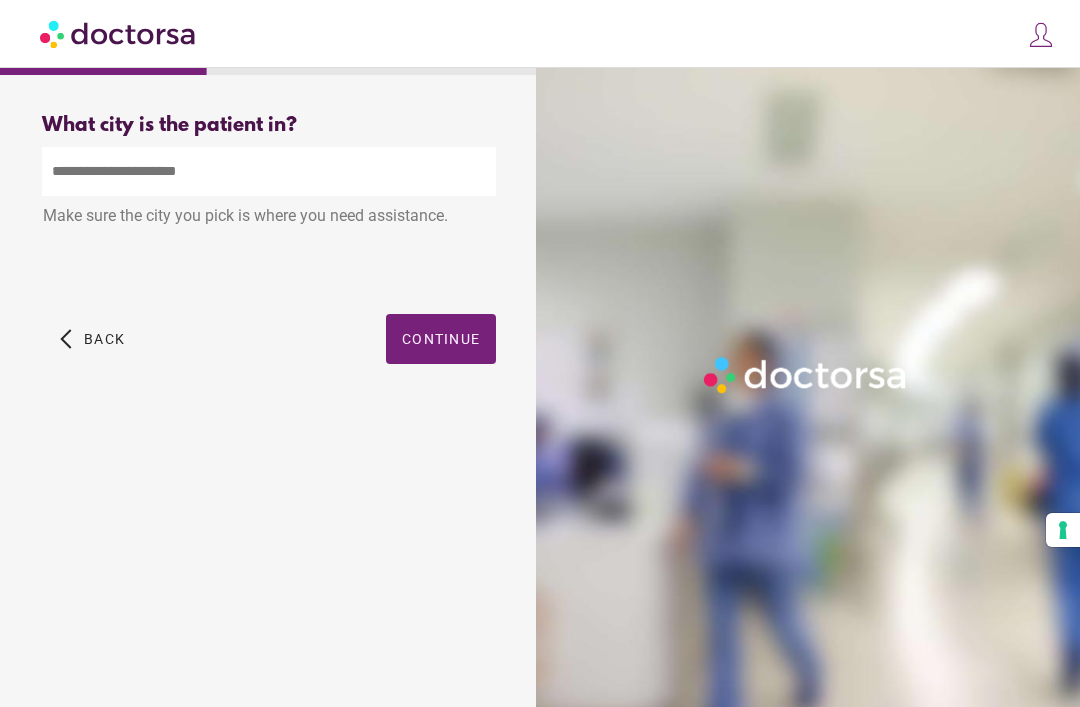 click at bounding box center (269, 171) 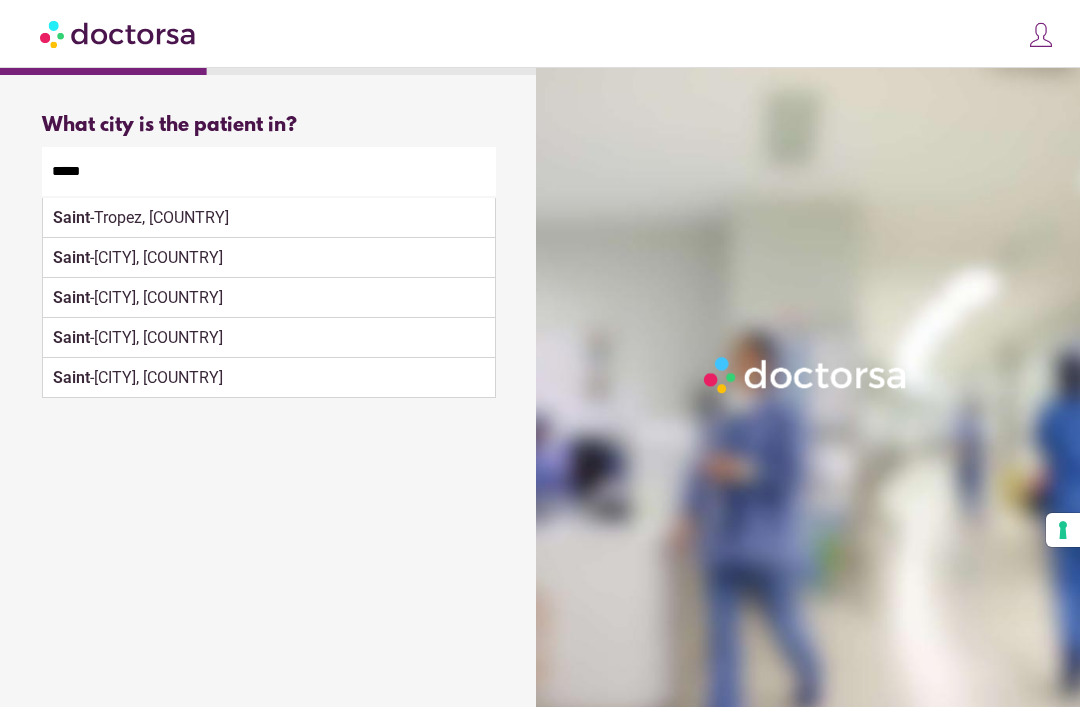click on "Saint -Étienne, France" at bounding box center (269, 298) 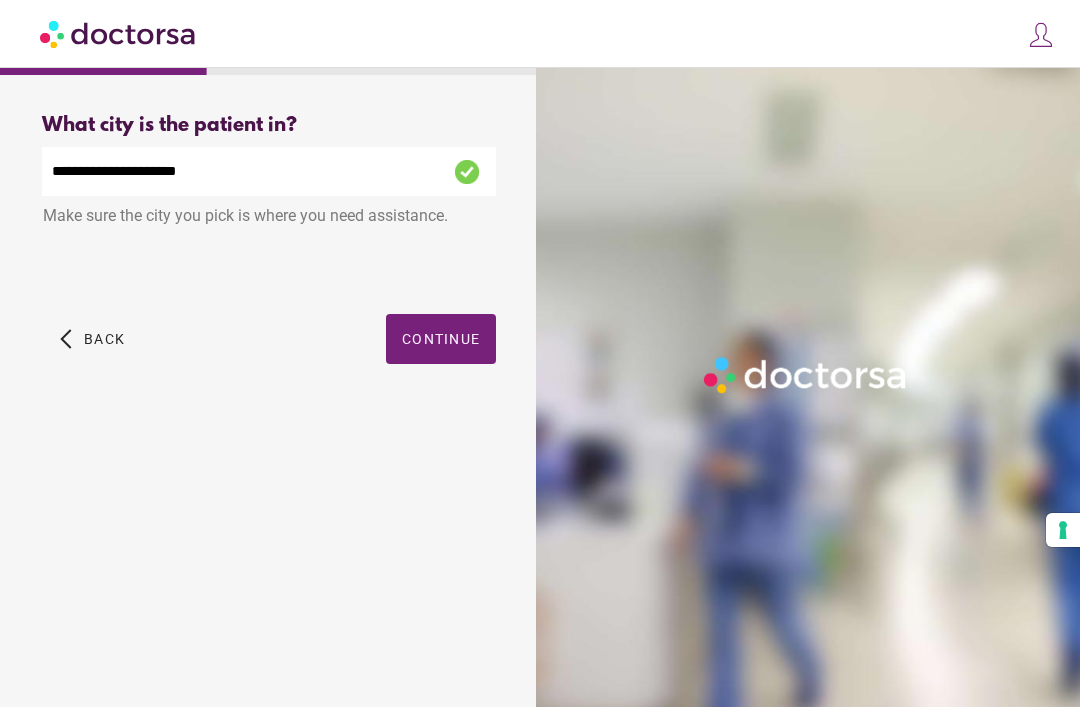 click on "Continue" at bounding box center [441, 339] 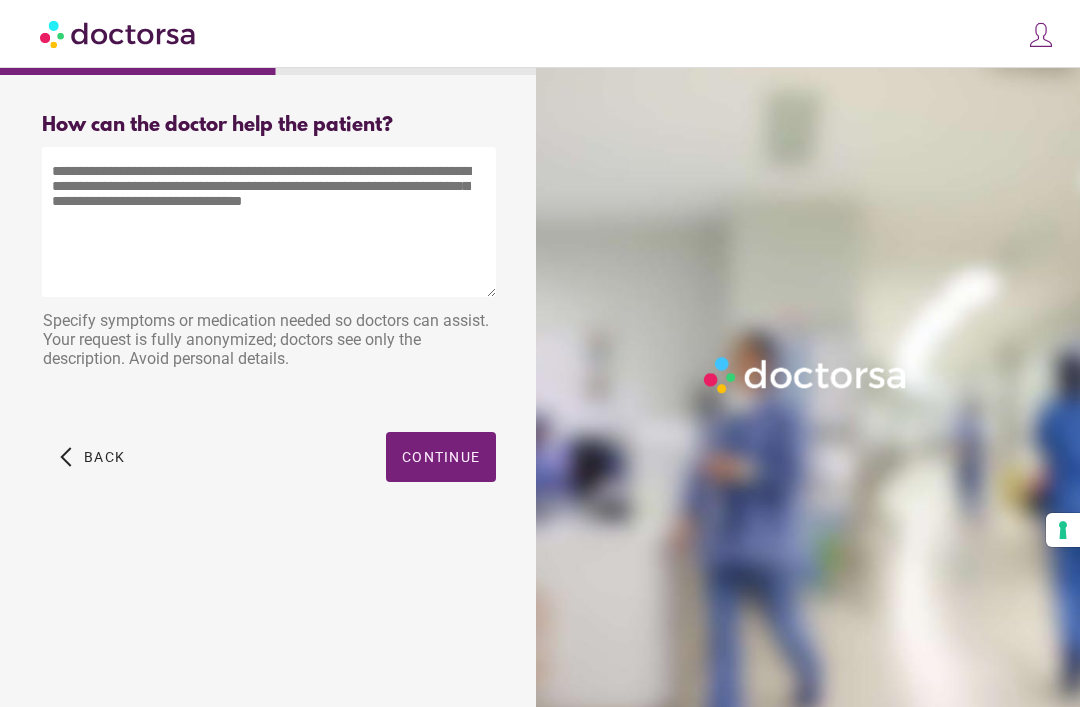scroll, scrollTop: 0, scrollLeft: 0, axis: both 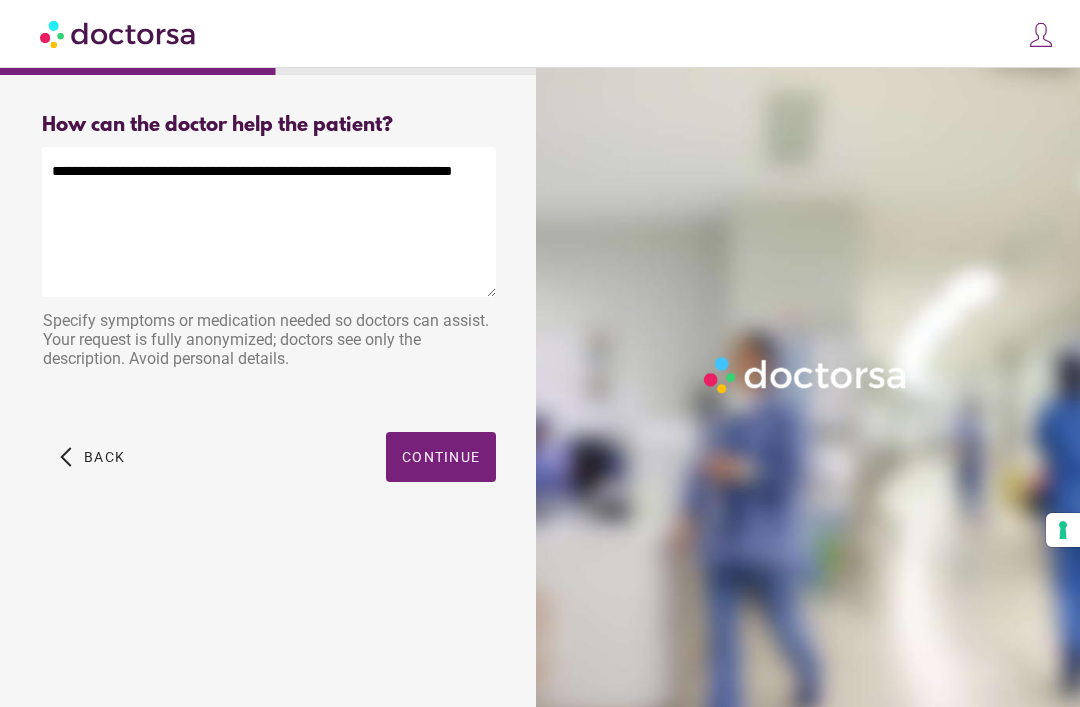 click on "**********" at bounding box center (269, 222) 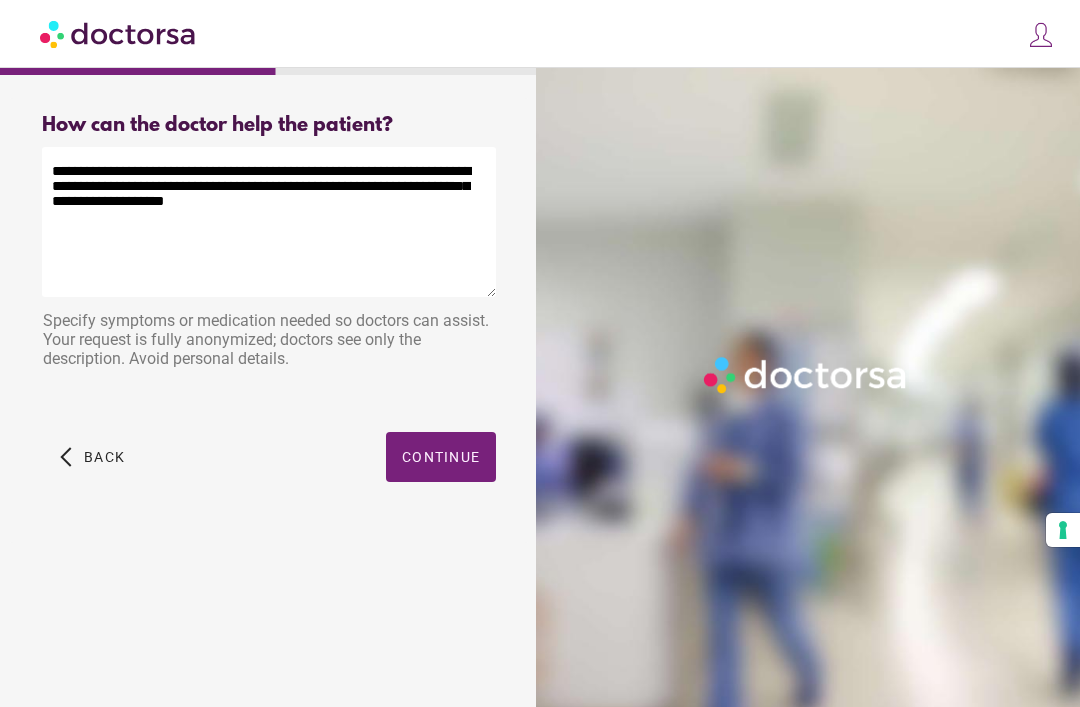 click on "**********" at bounding box center (269, 222) 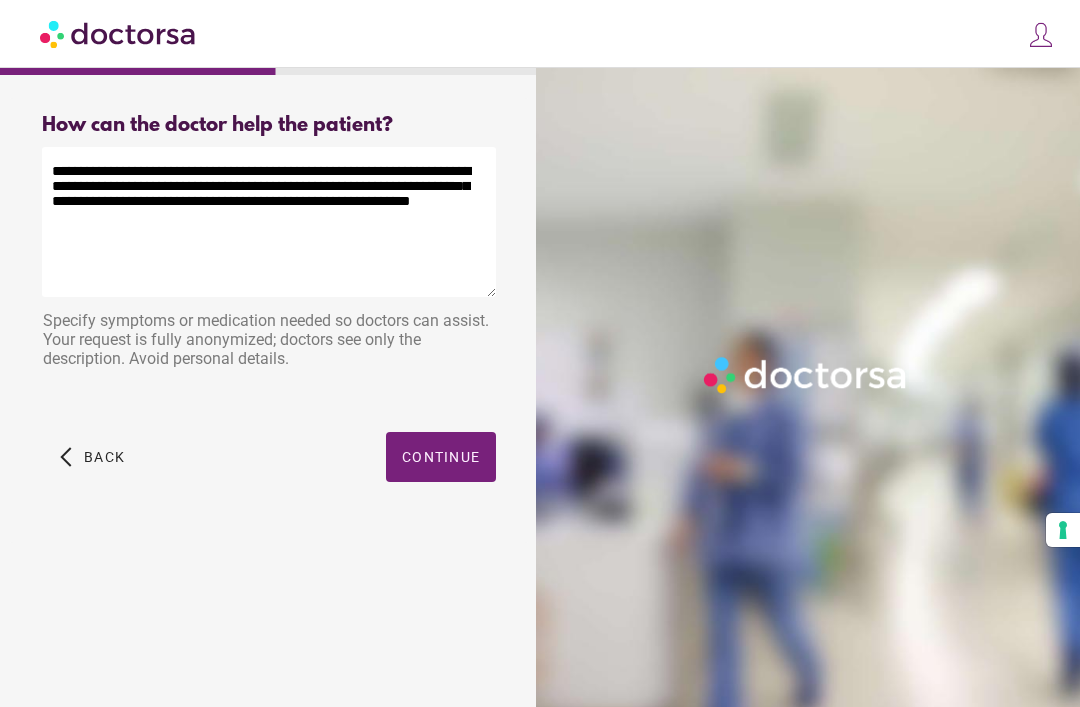 type on "**********" 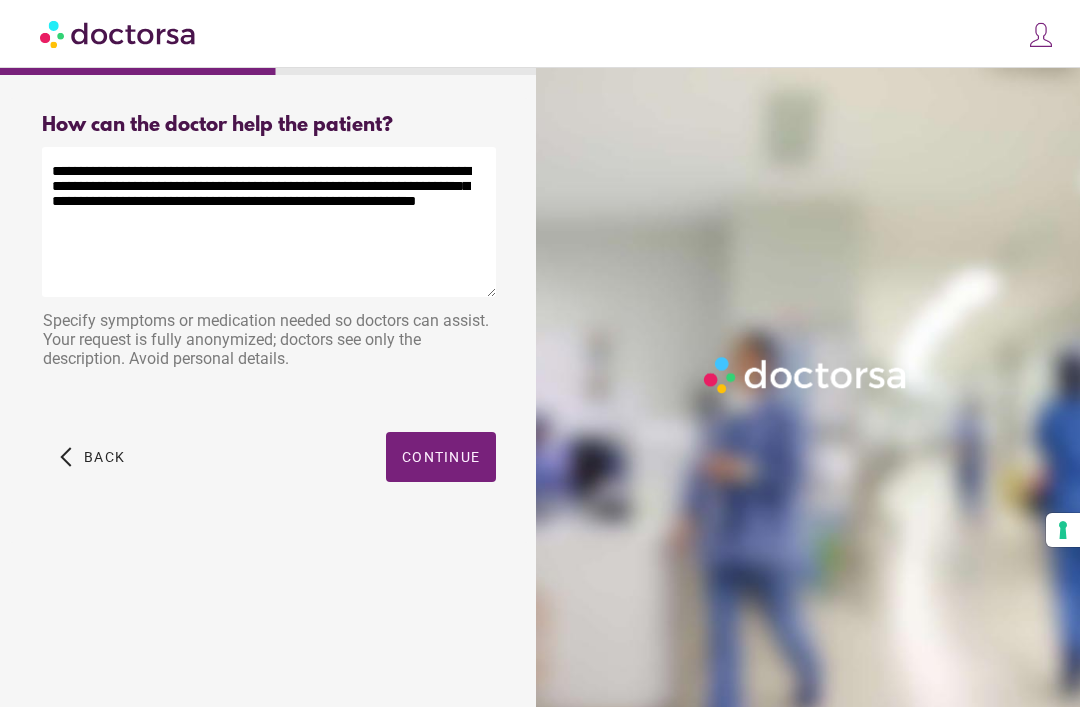 click at bounding box center [441, 457] 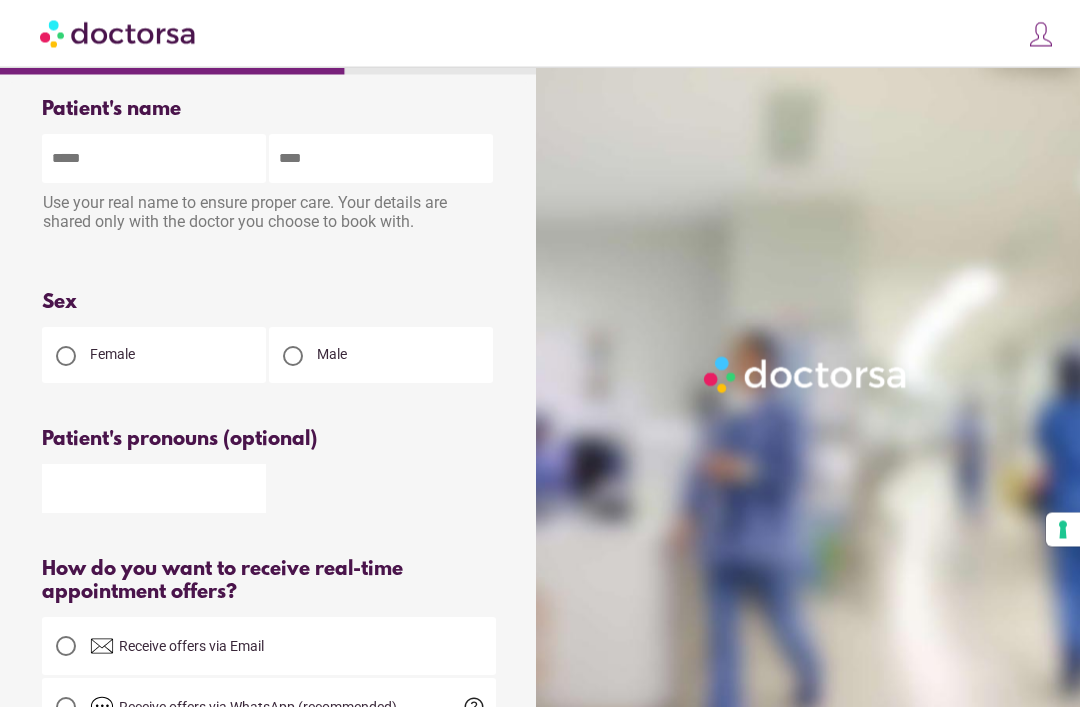 scroll, scrollTop: 0, scrollLeft: 0, axis: both 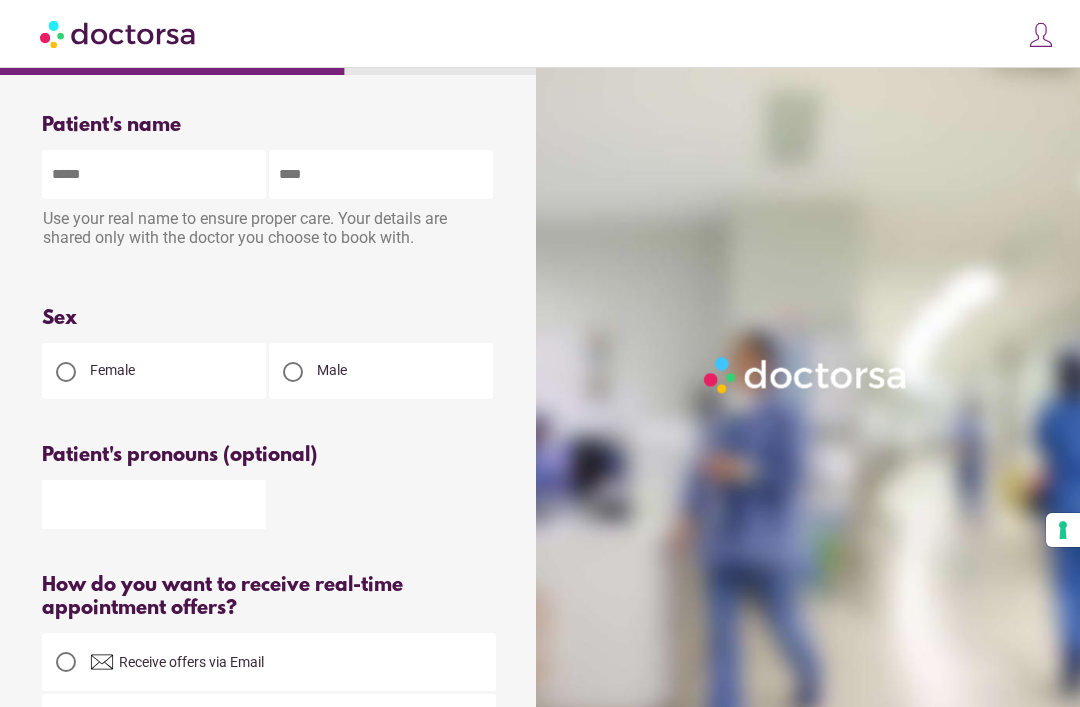 click at bounding box center (154, 174) 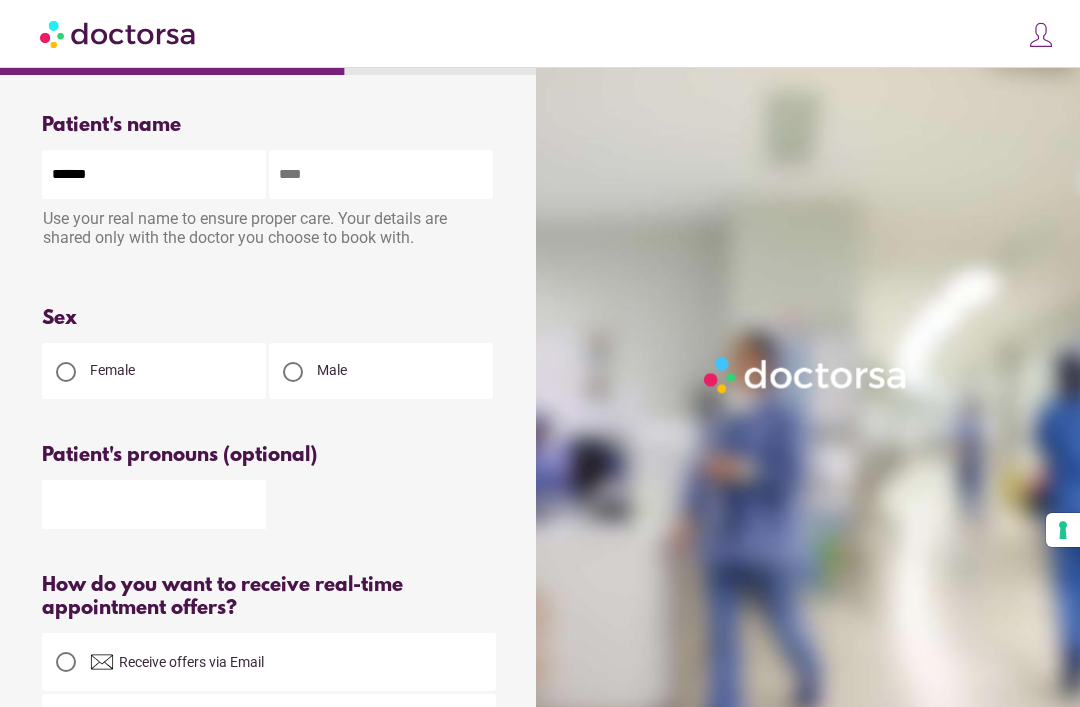 type on "******" 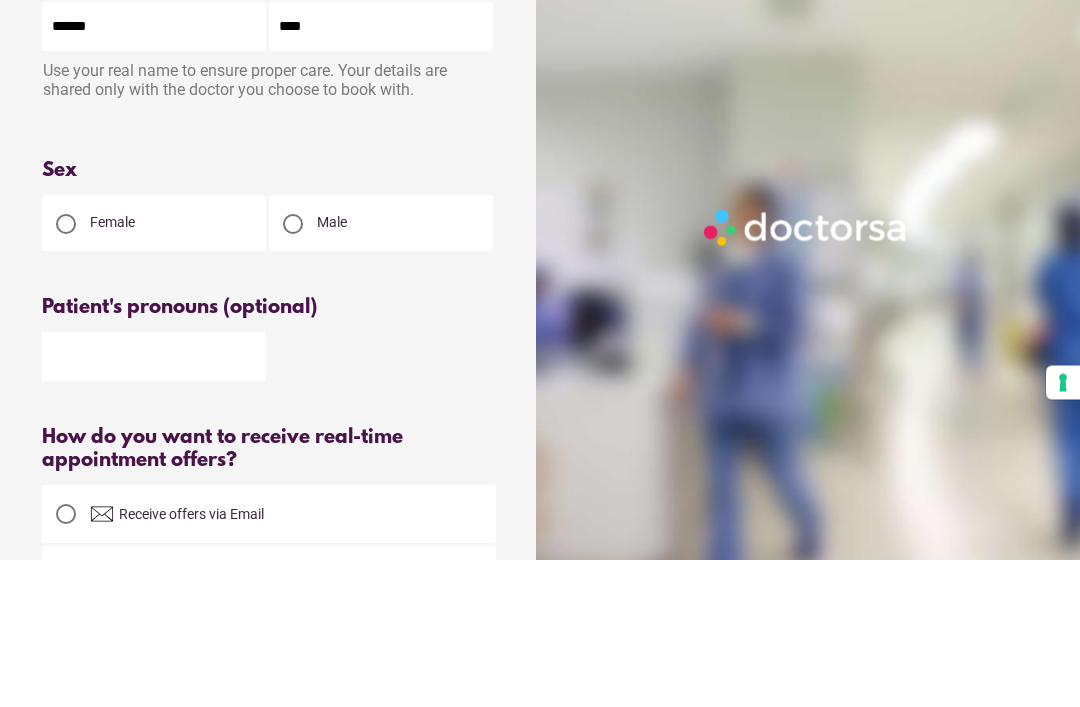 type on "****" 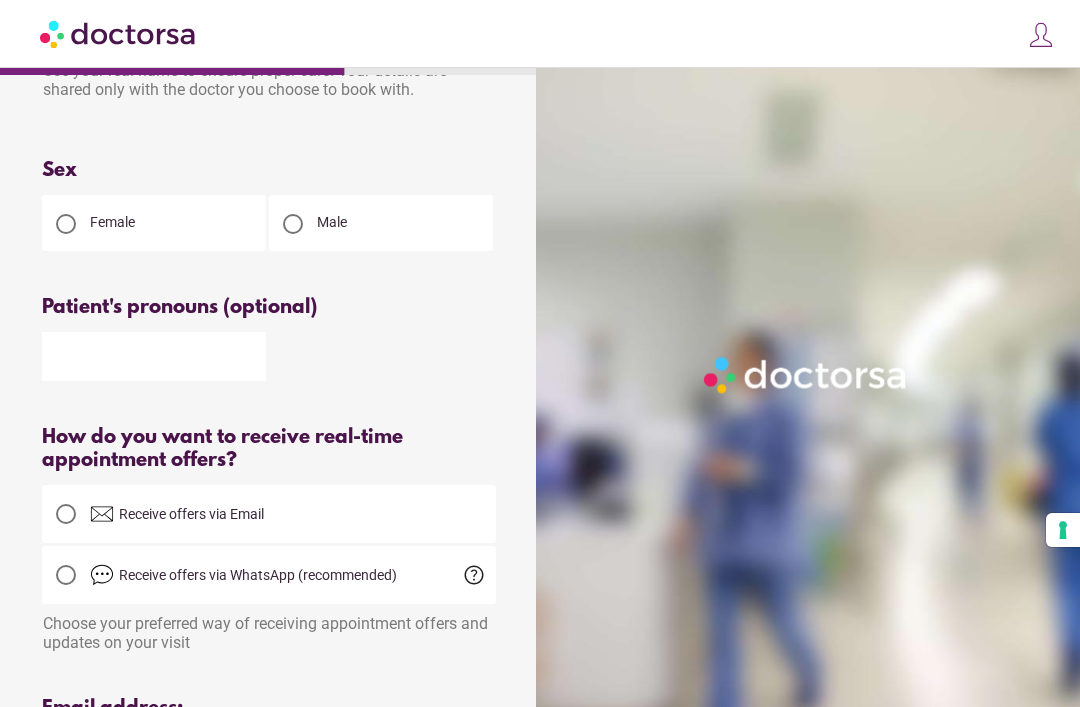 click at bounding box center [269, 355] 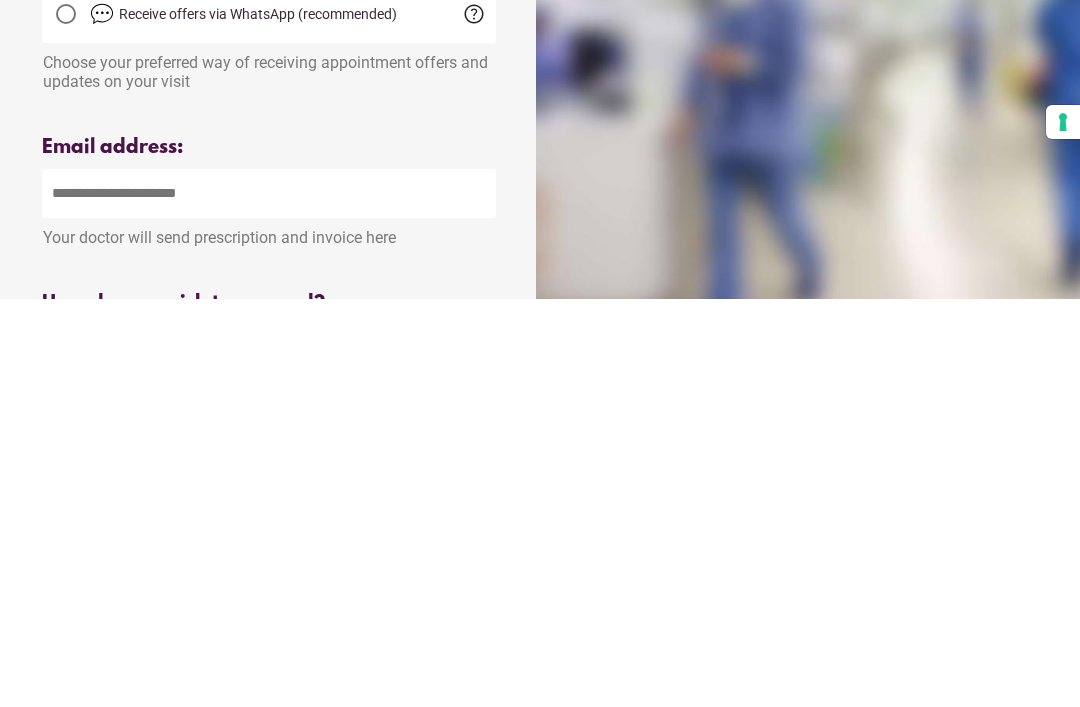 scroll, scrollTop: 304, scrollLeft: 0, axis: vertical 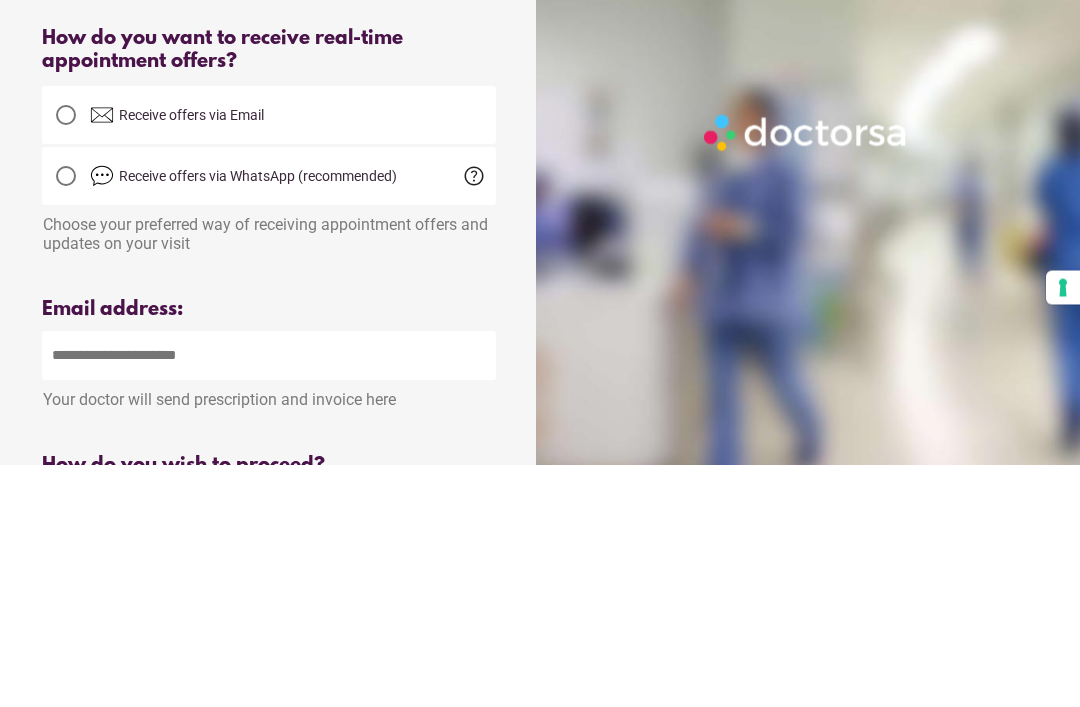 type on "**" 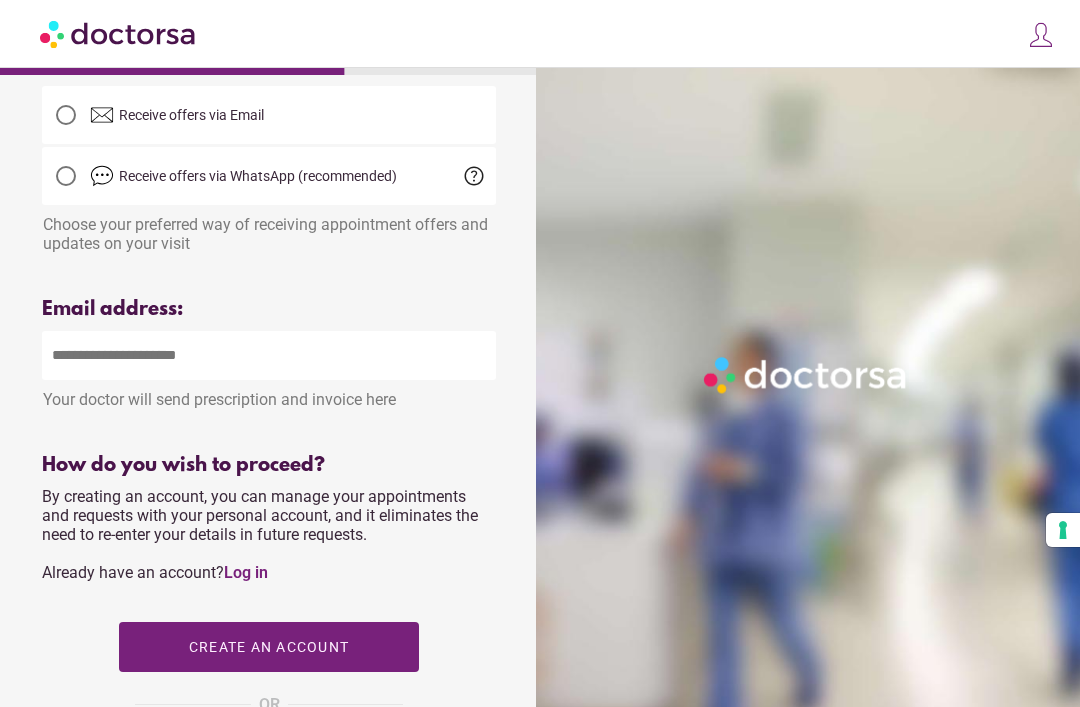 click at bounding box center (269, 355) 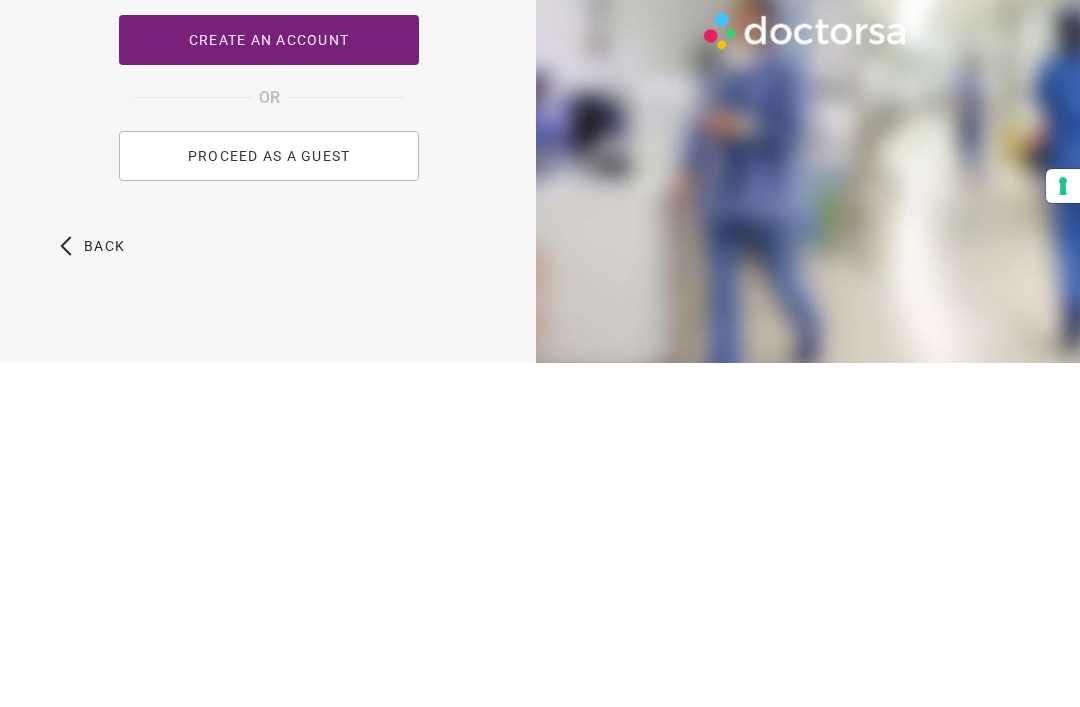 scroll, scrollTop: 829, scrollLeft: 0, axis: vertical 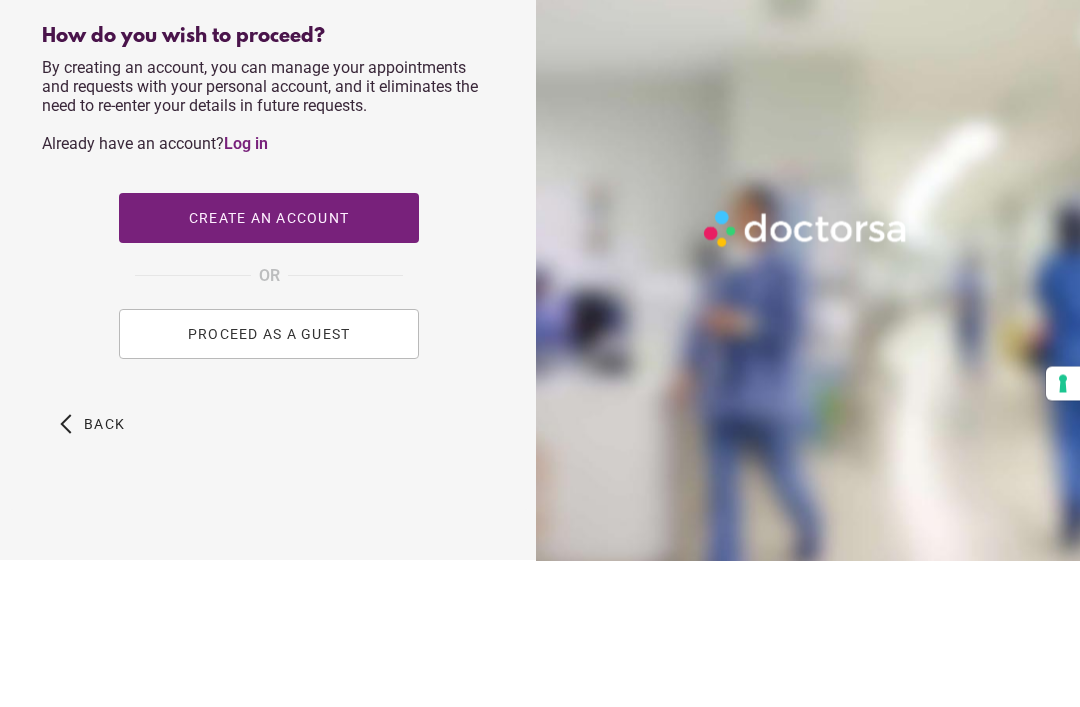 type on "**********" 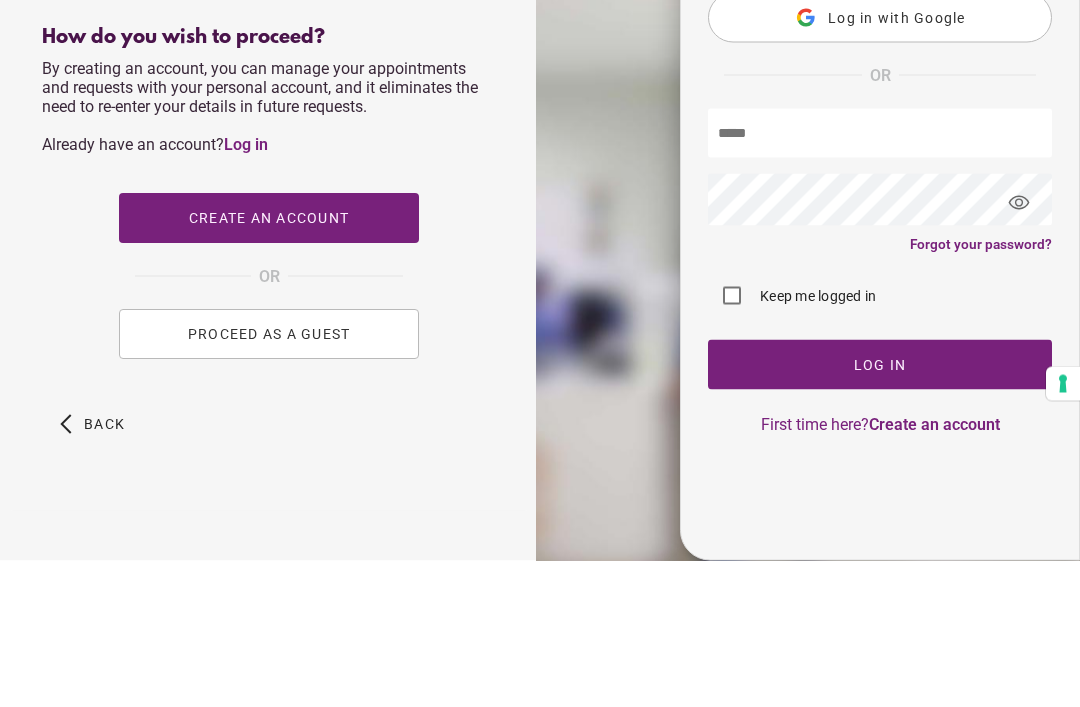 scroll, scrollTop: 844, scrollLeft: 0, axis: vertical 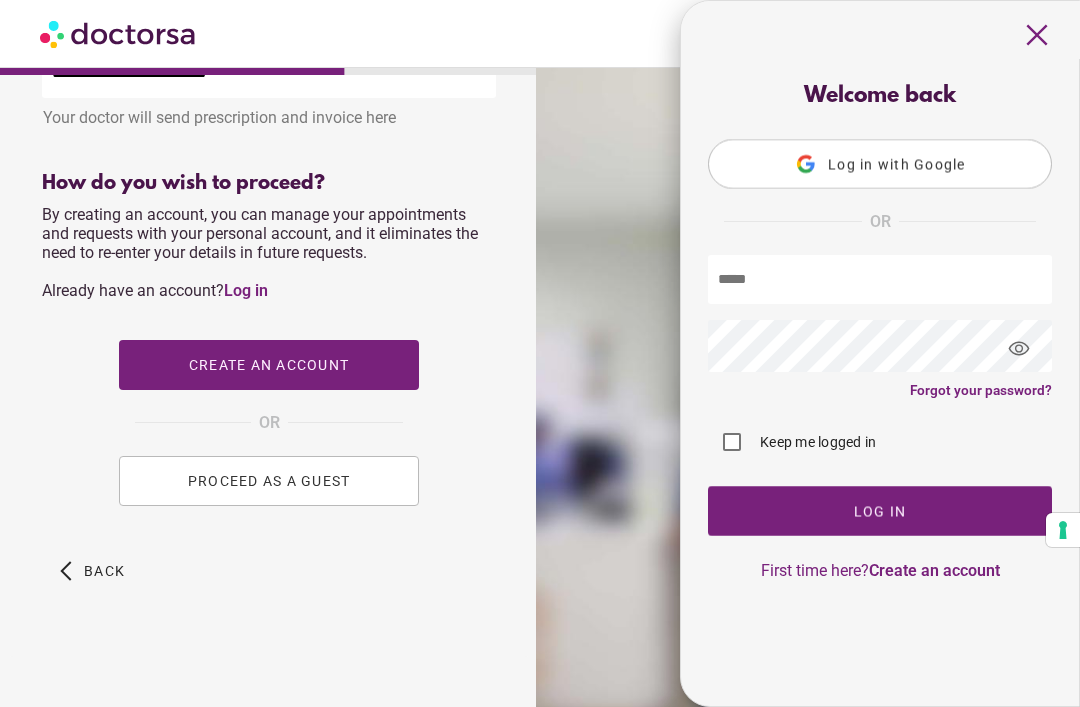 click at bounding box center (880, 279) 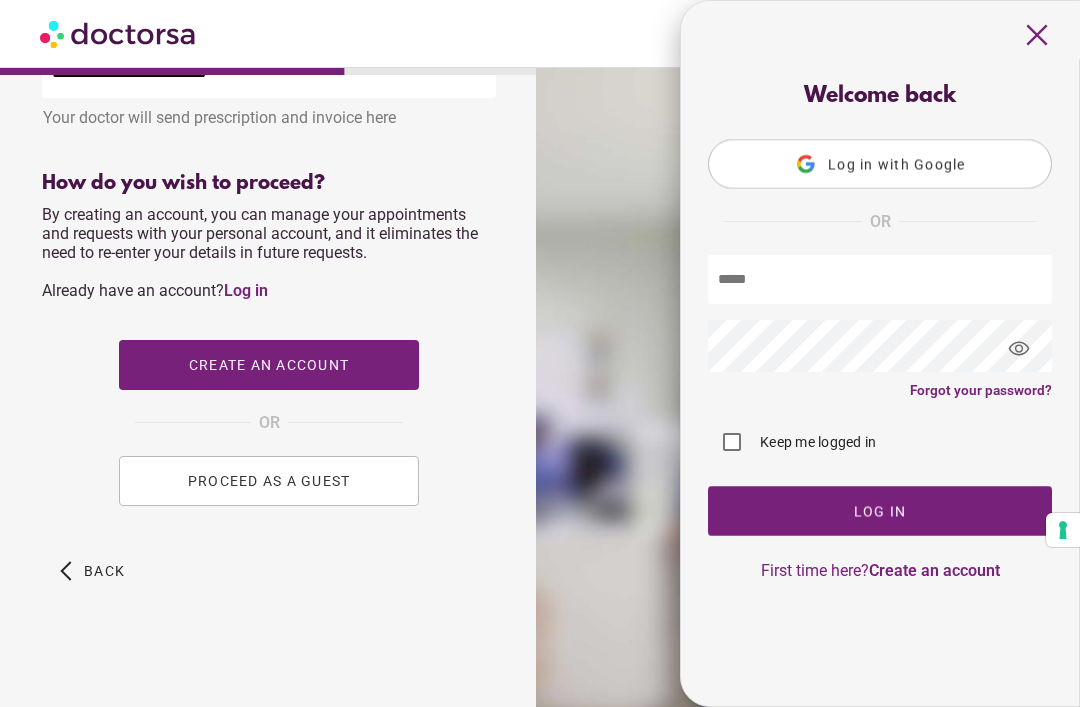 click on "close" at bounding box center [1037, 35] 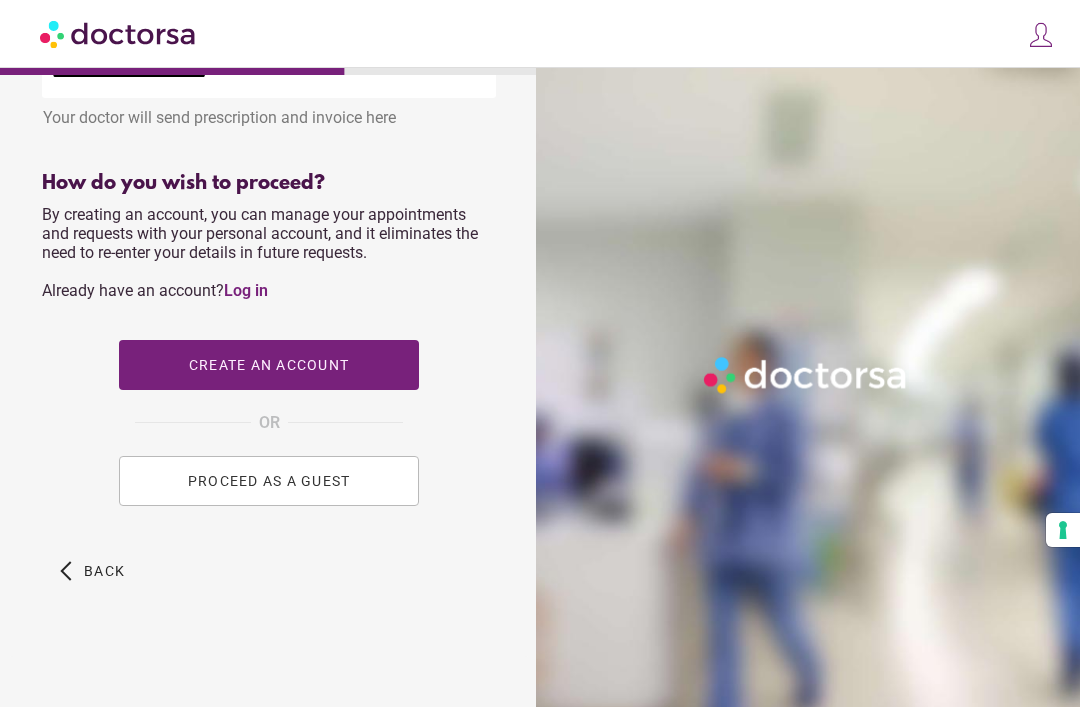 click on "PROCEED AS A GUEST" at bounding box center [269, 481] 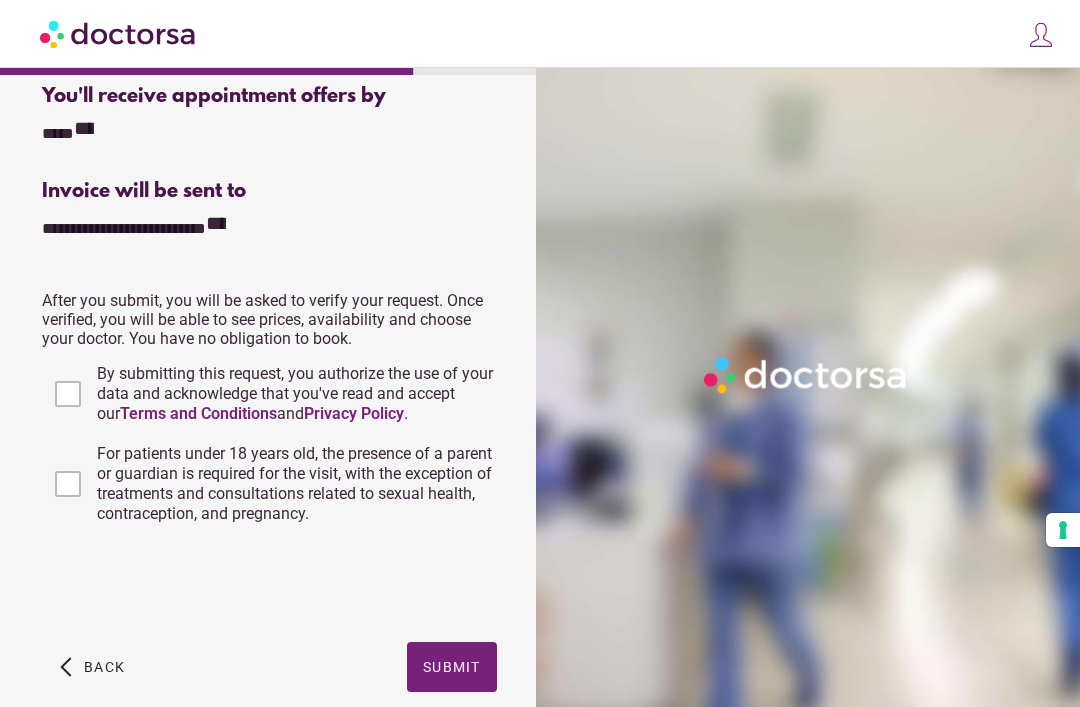 scroll, scrollTop: 539, scrollLeft: 0, axis: vertical 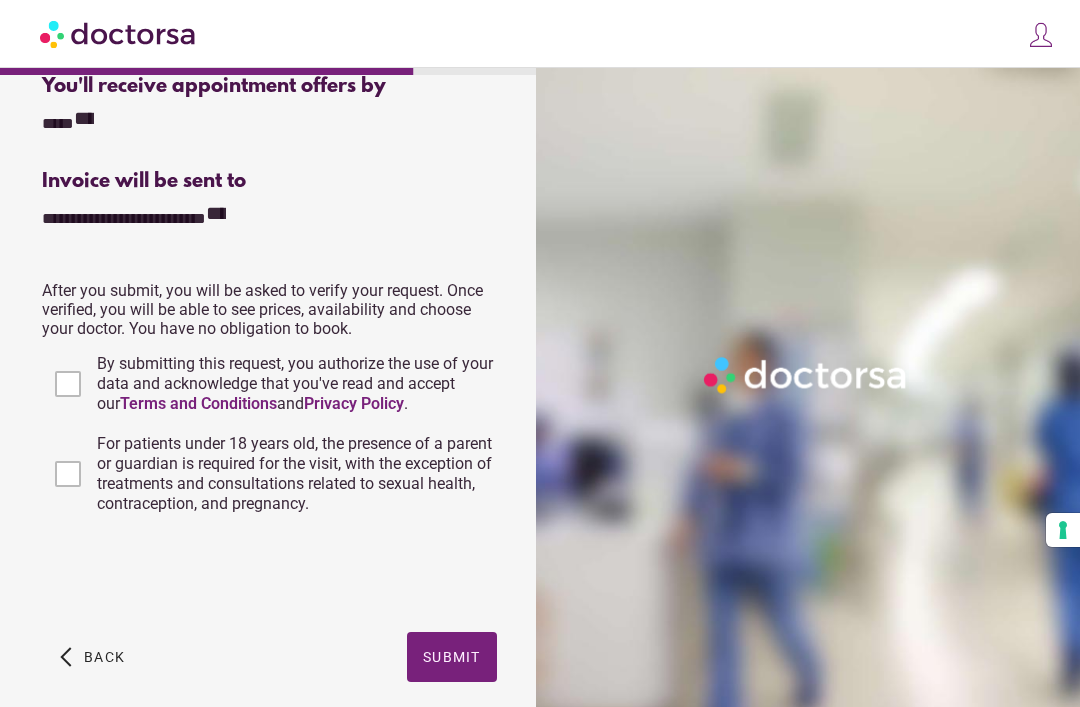 click on "Submit" at bounding box center (452, 657) 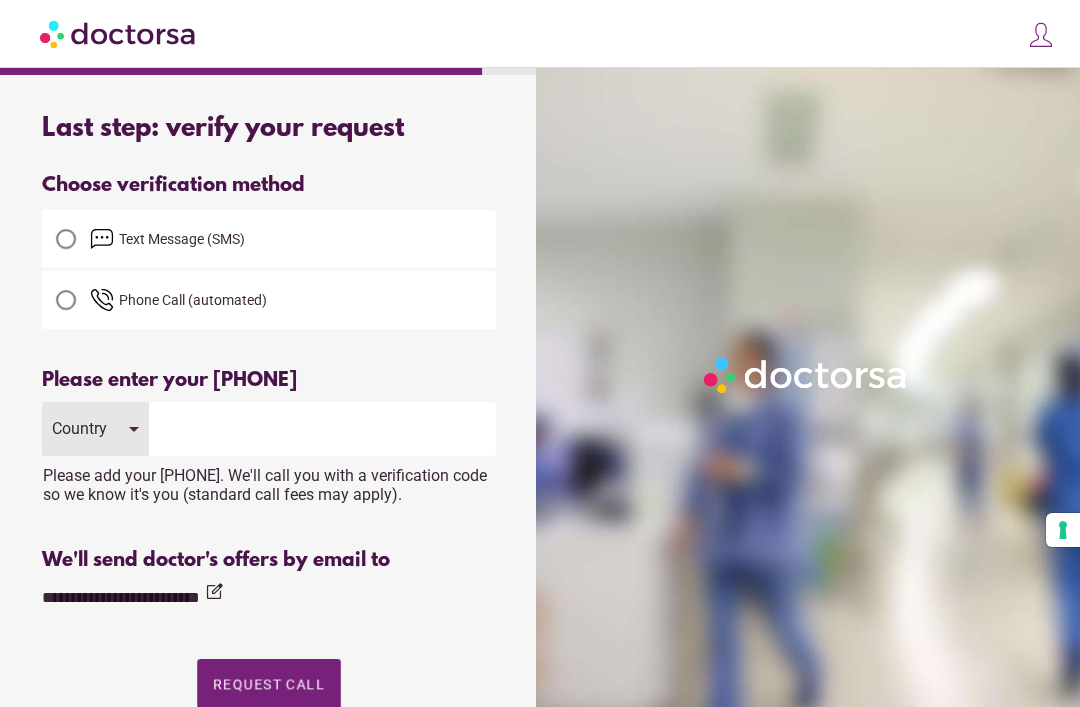 scroll, scrollTop: 0, scrollLeft: 0, axis: both 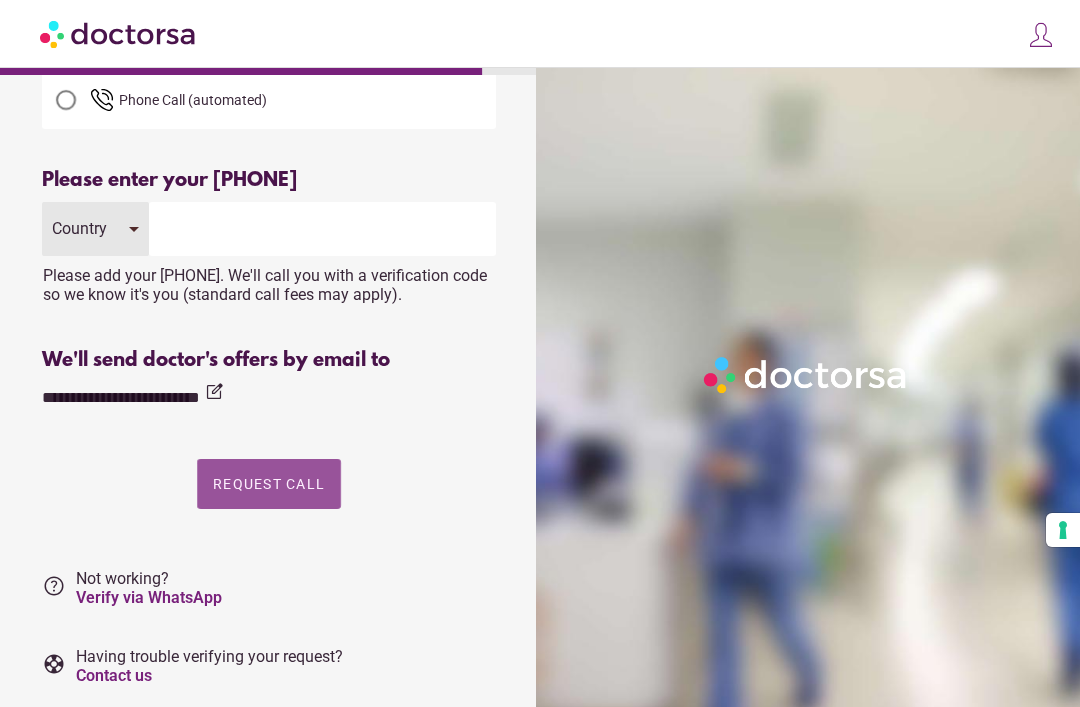 click on "Request Call" at bounding box center (269, 484) 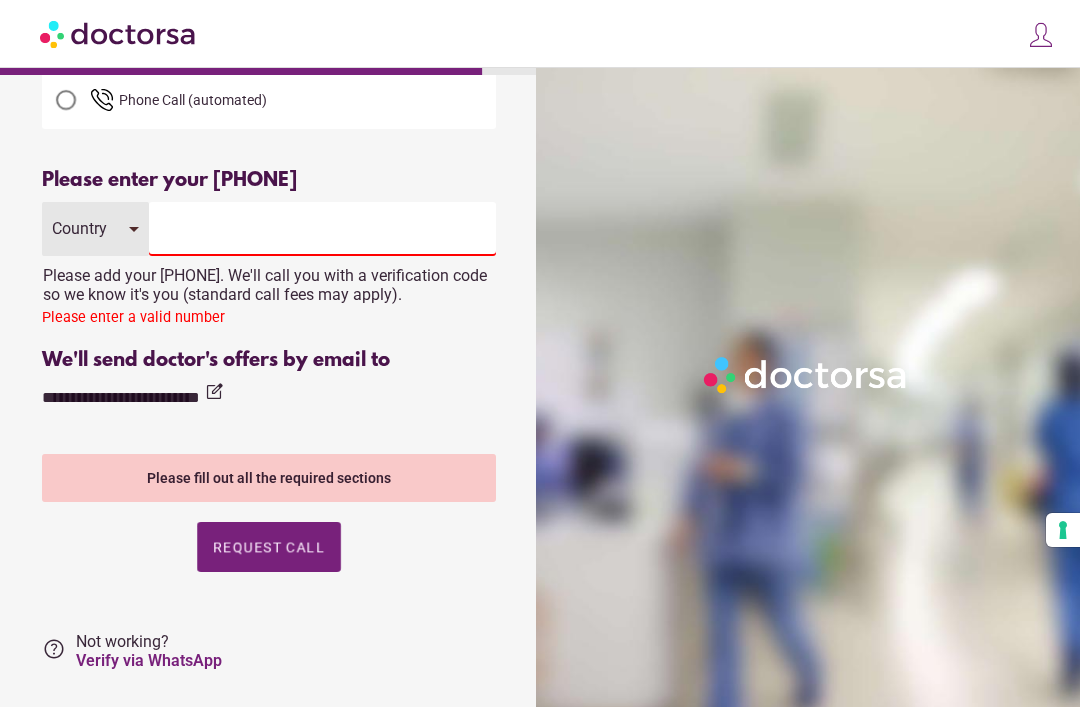click at bounding box center [322, 229] 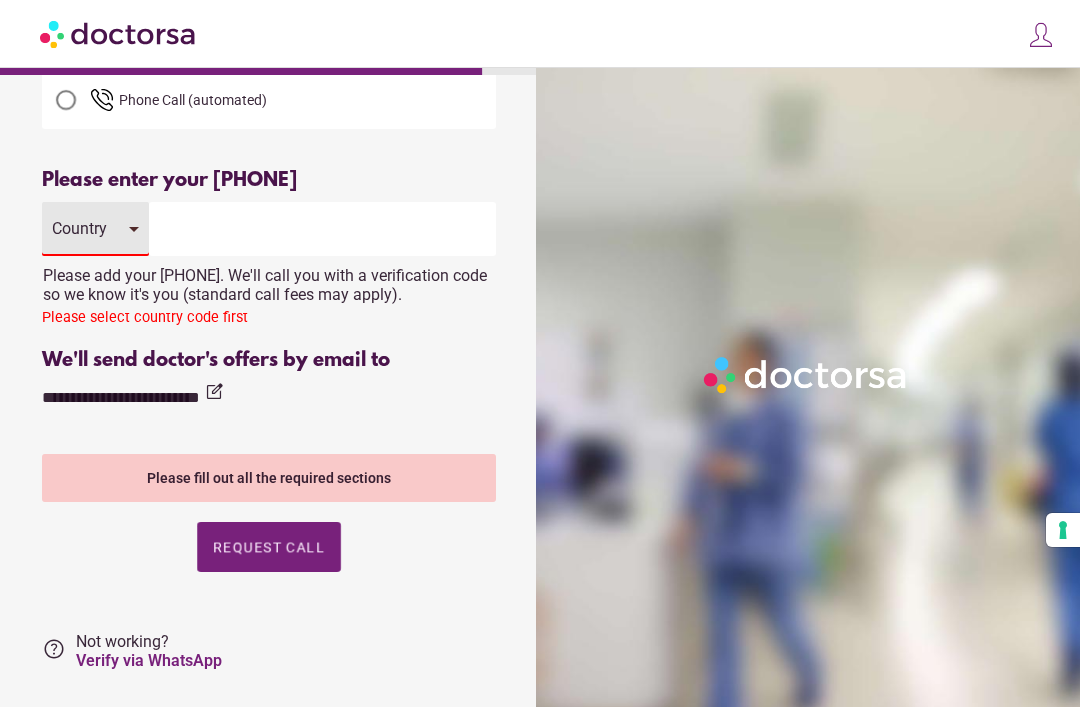 click on "Country" at bounding box center [95, 229] 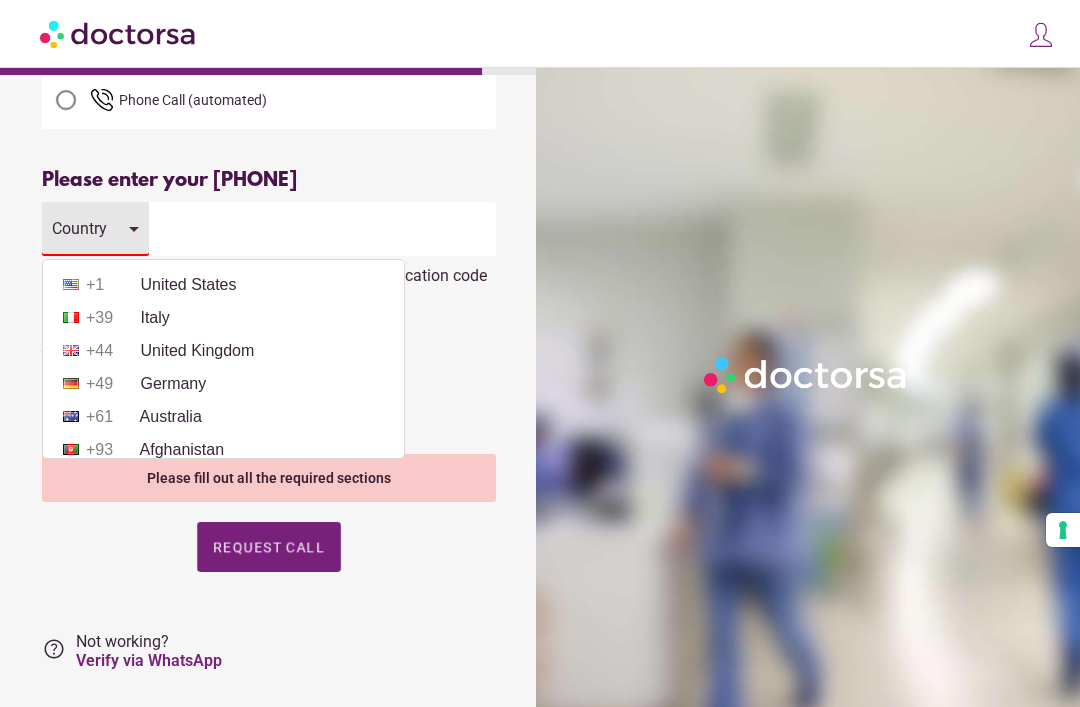 click on "+1   United States" at bounding box center (223, 285) 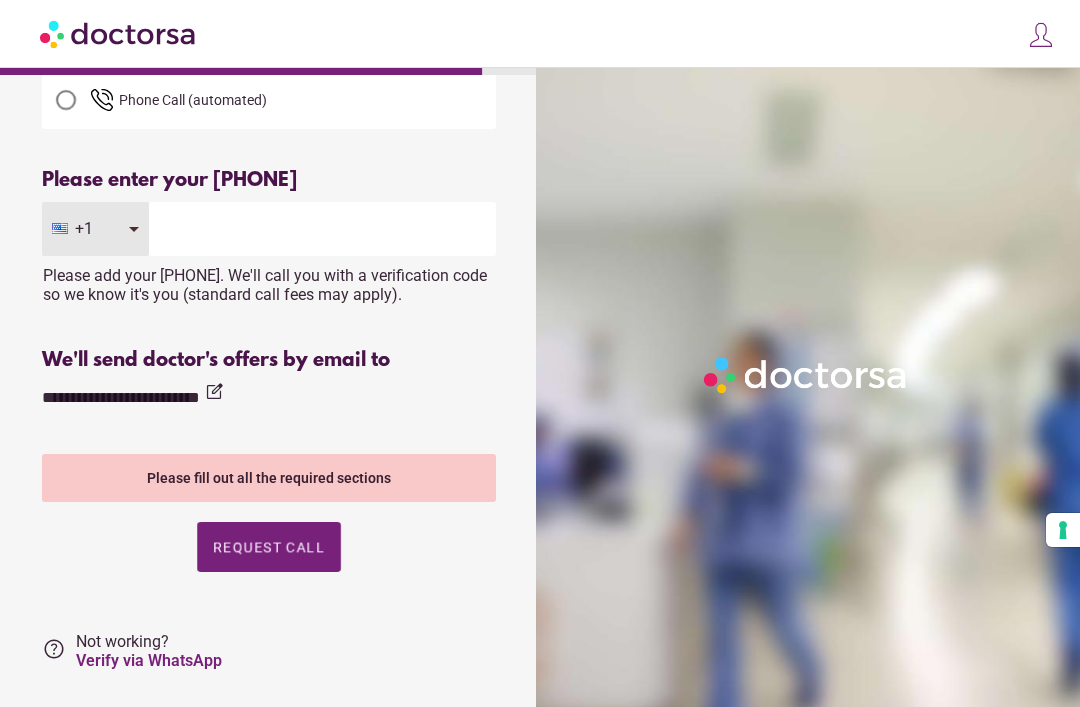 click at bounding box center [322, 229] 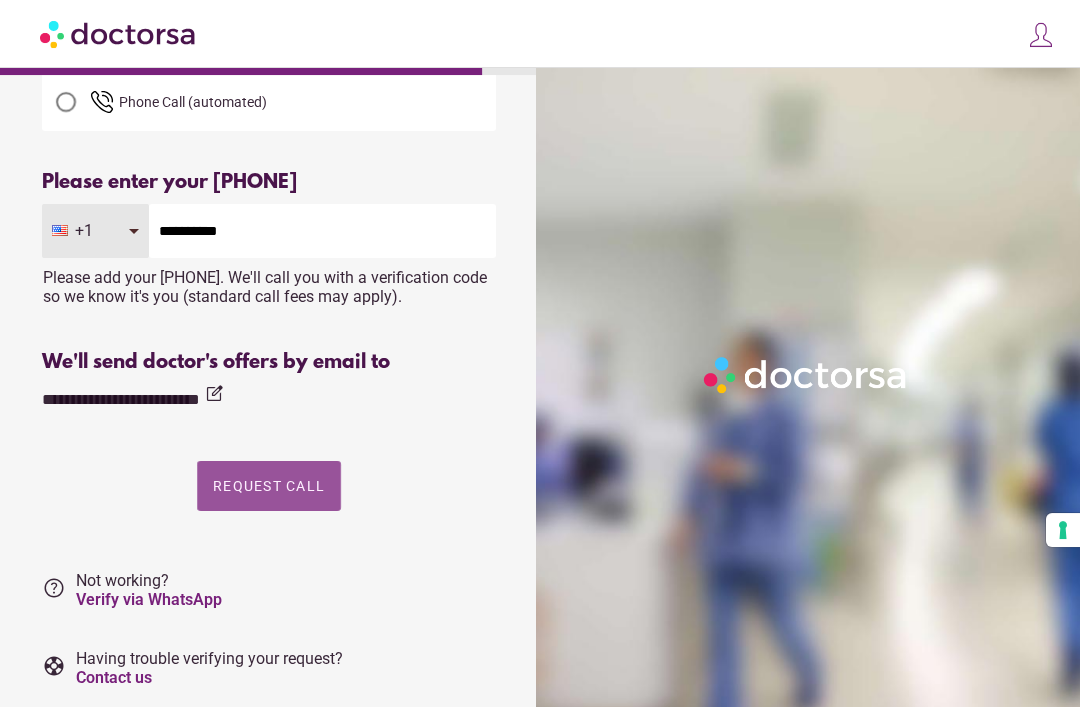scroll, scrollTop: 194, scrollLeft: 0, axis: vertical 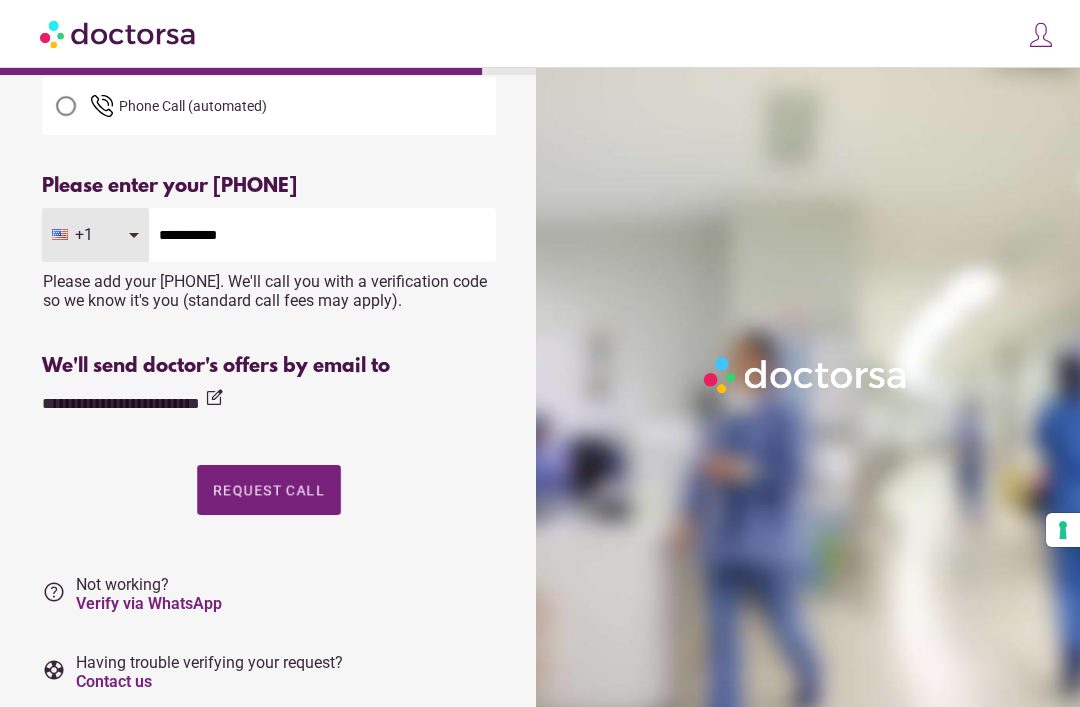 type on "**********" 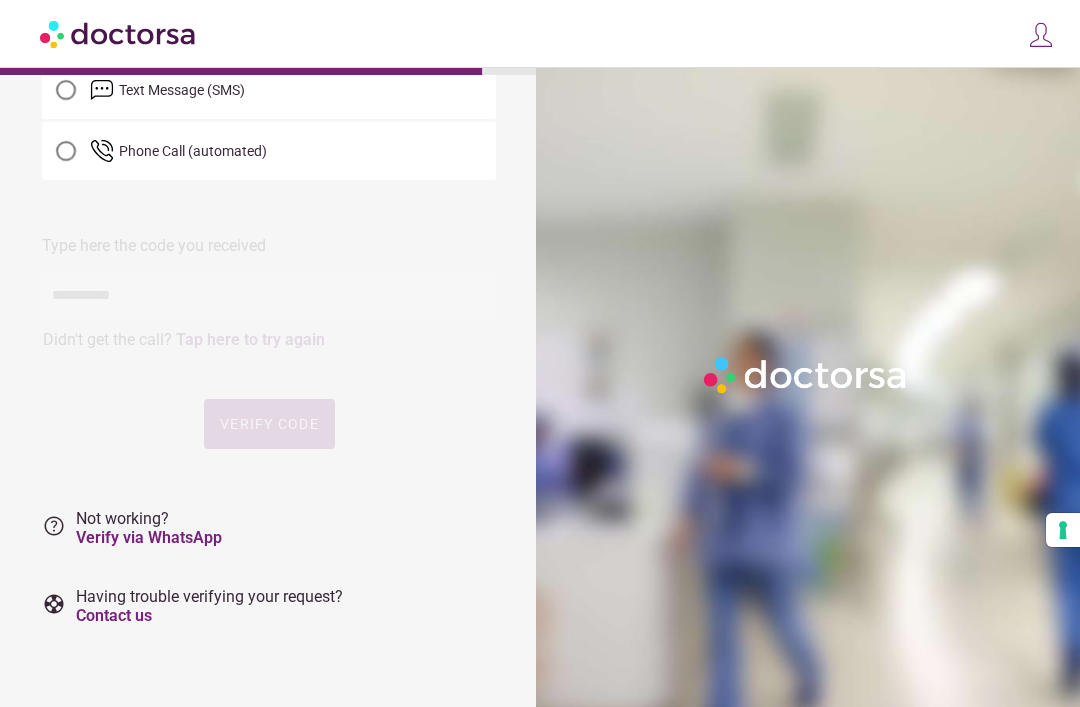 scroll, scrollTop: 0, scrollLeft: 0, axis: both 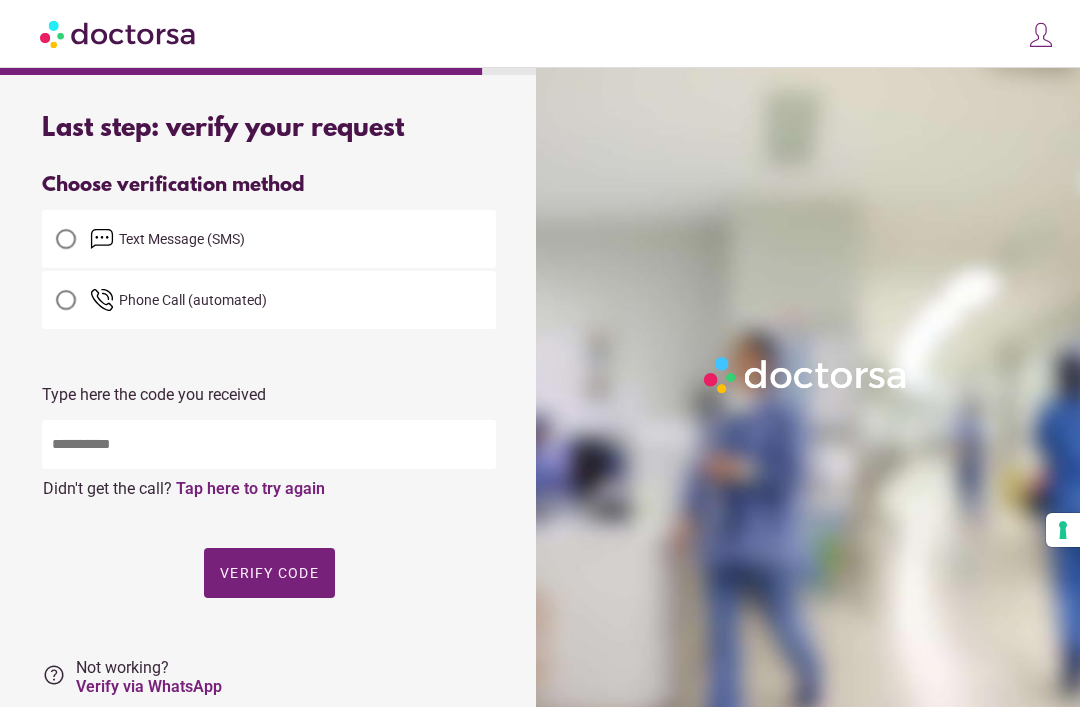 click at bounding box center (66, 239) 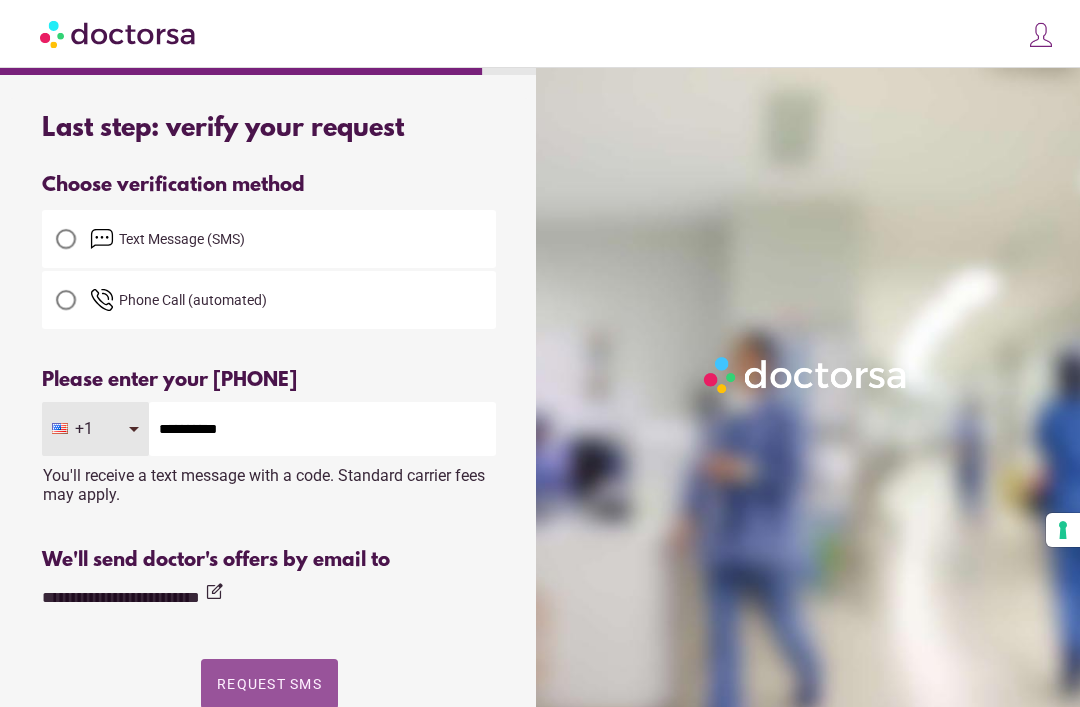 click on "Request SMS" at bounding box center [269, 684] 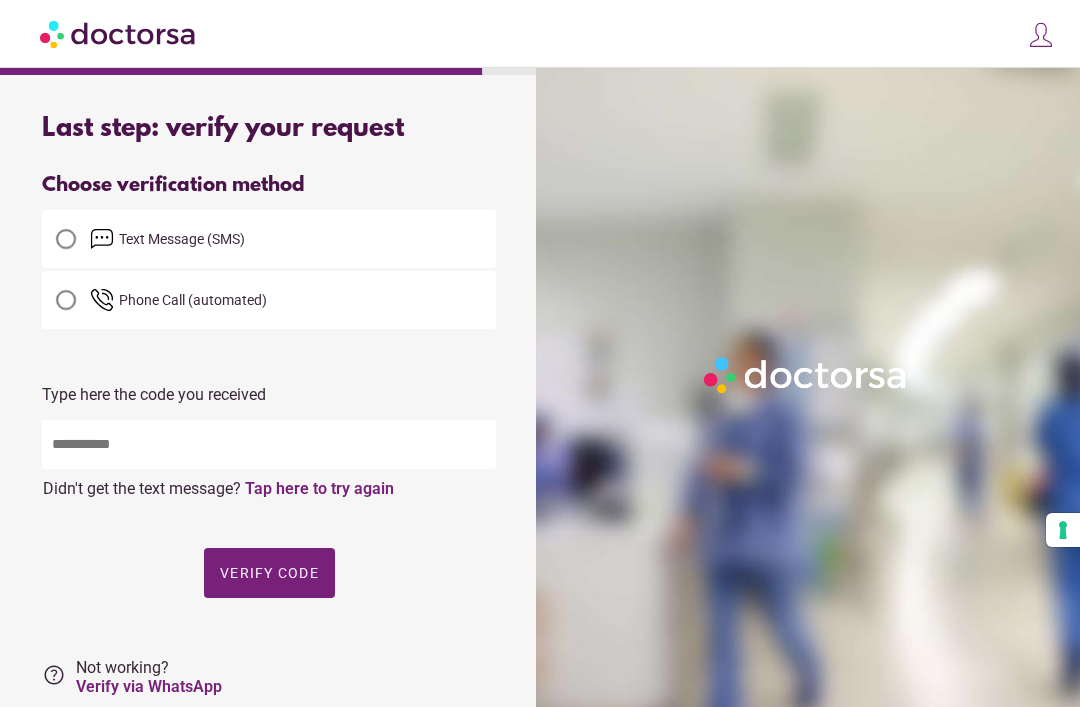 click at bounding box center (269, 444) 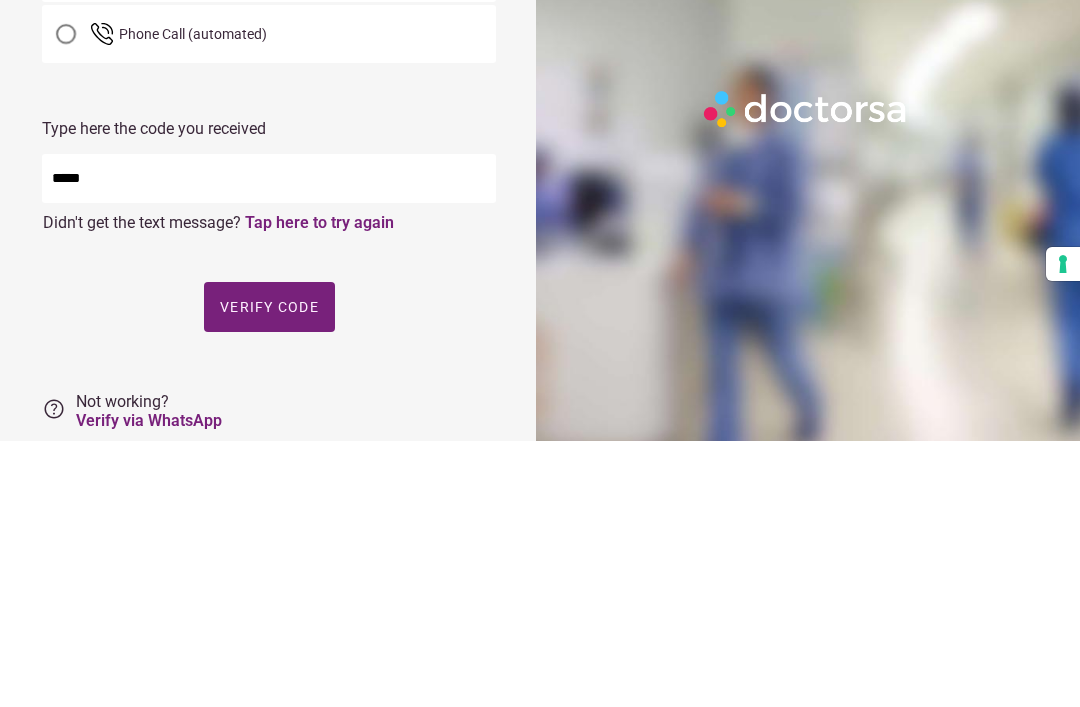 type on "*****" 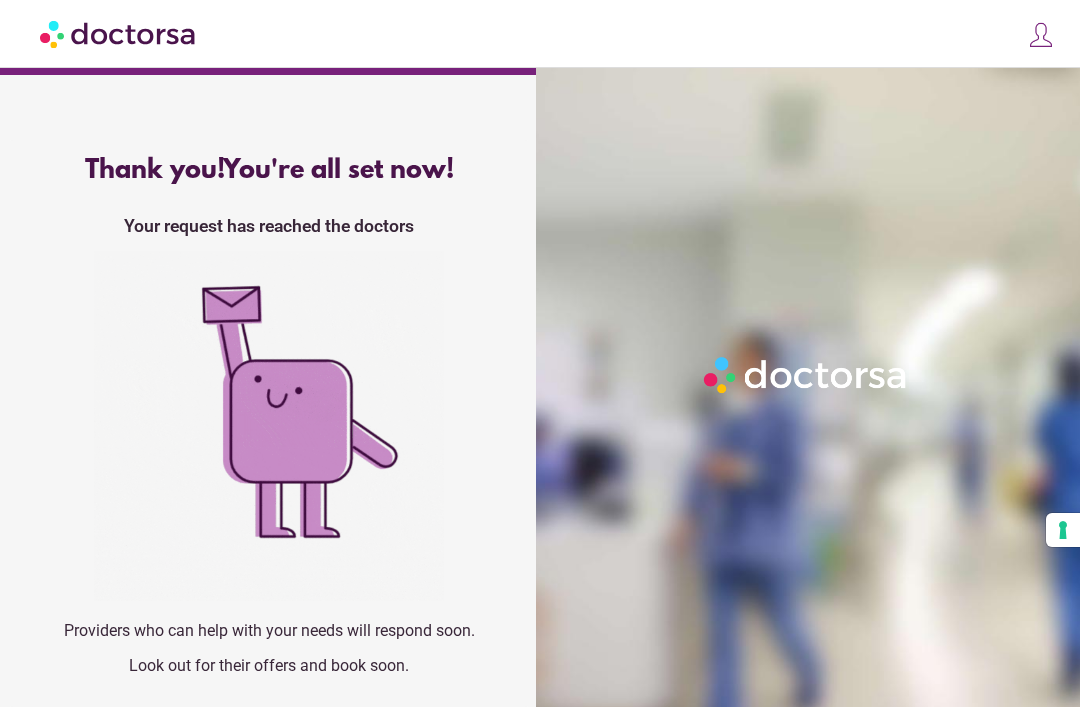 scroll, scrollTop: 0, scrollLeft: 0, axis: both 